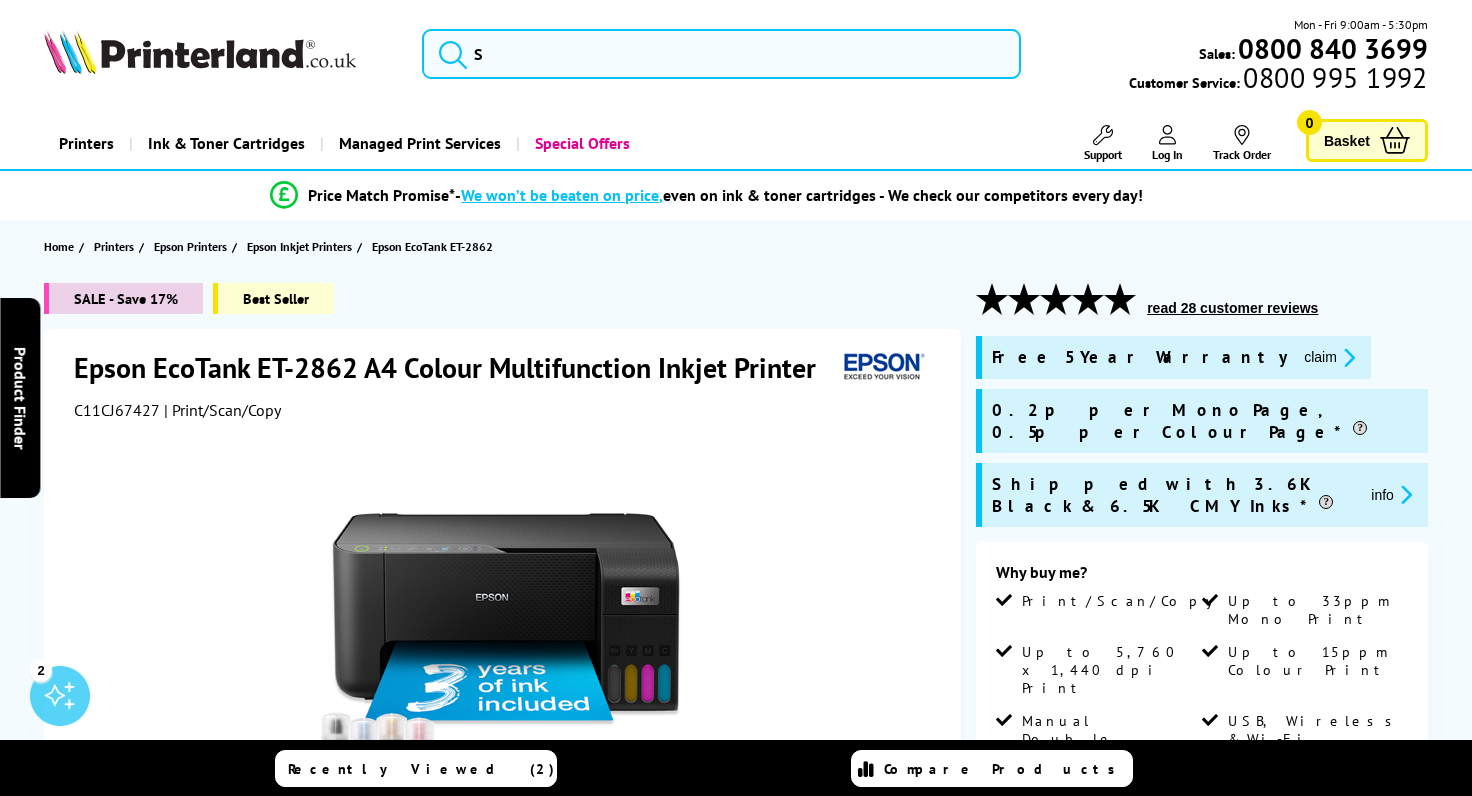 scroll, scrollTop: 0, scrollLeft: 0, axis: both 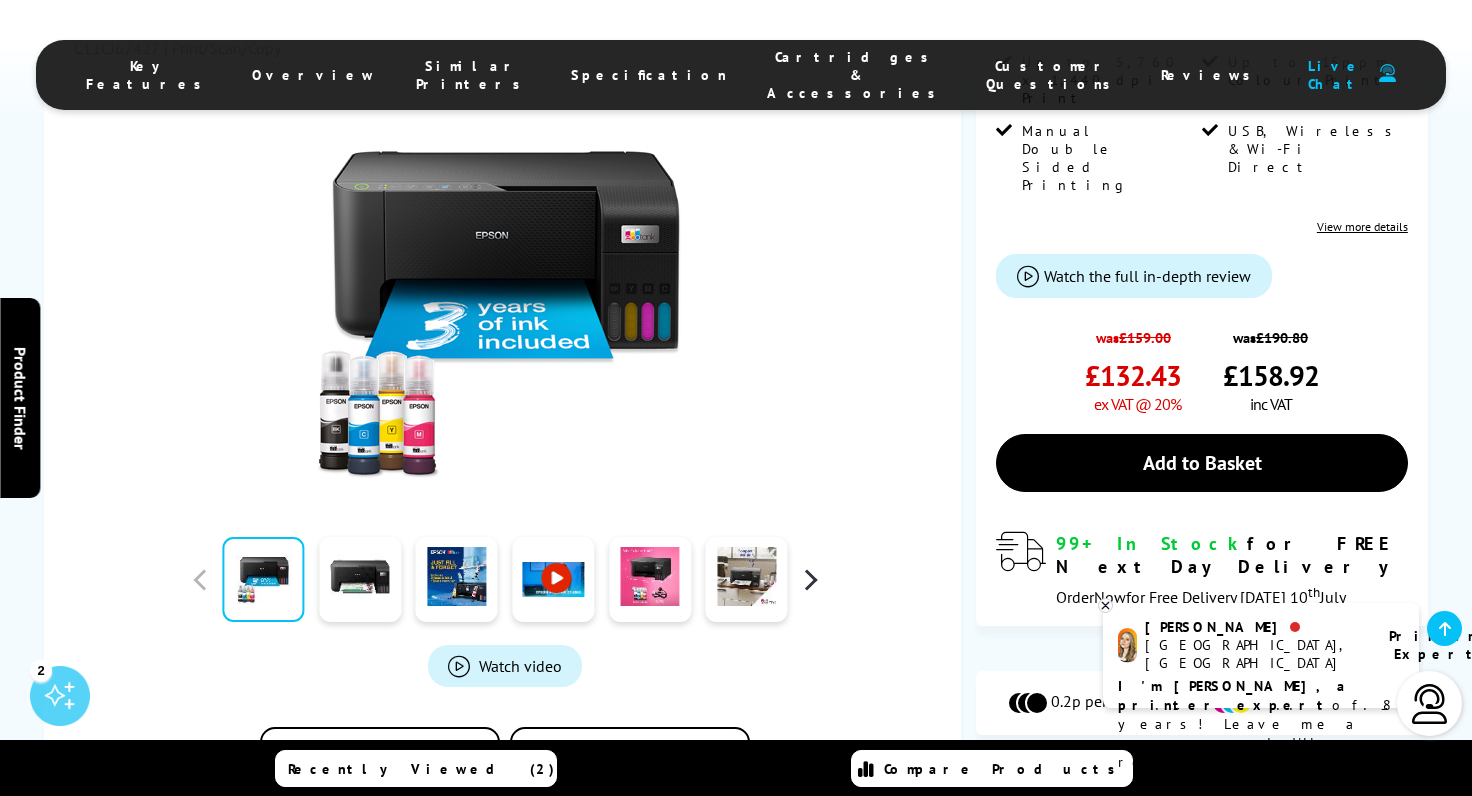 click at bounding box center [810, 579] 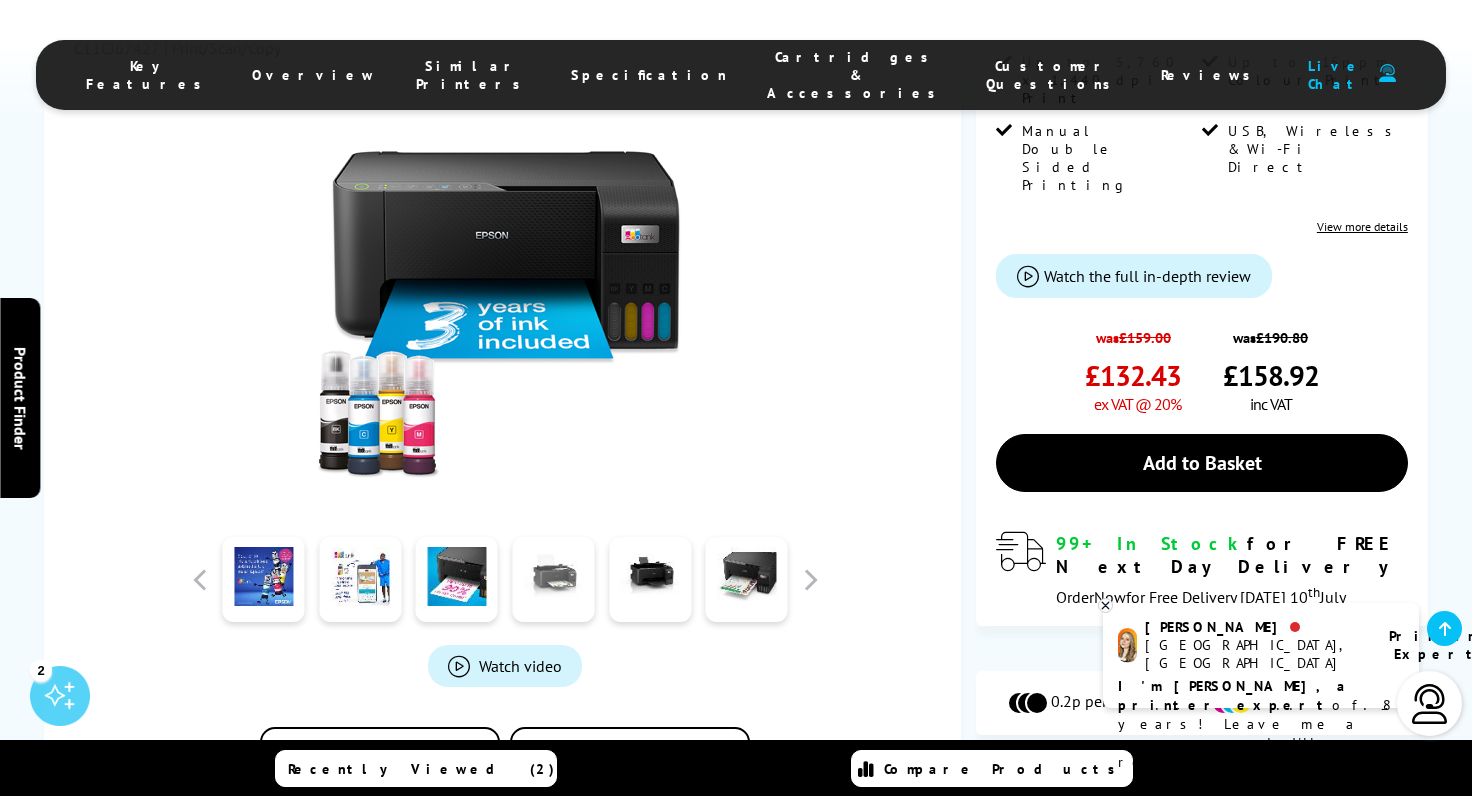 click at bounding box center (553, 579) 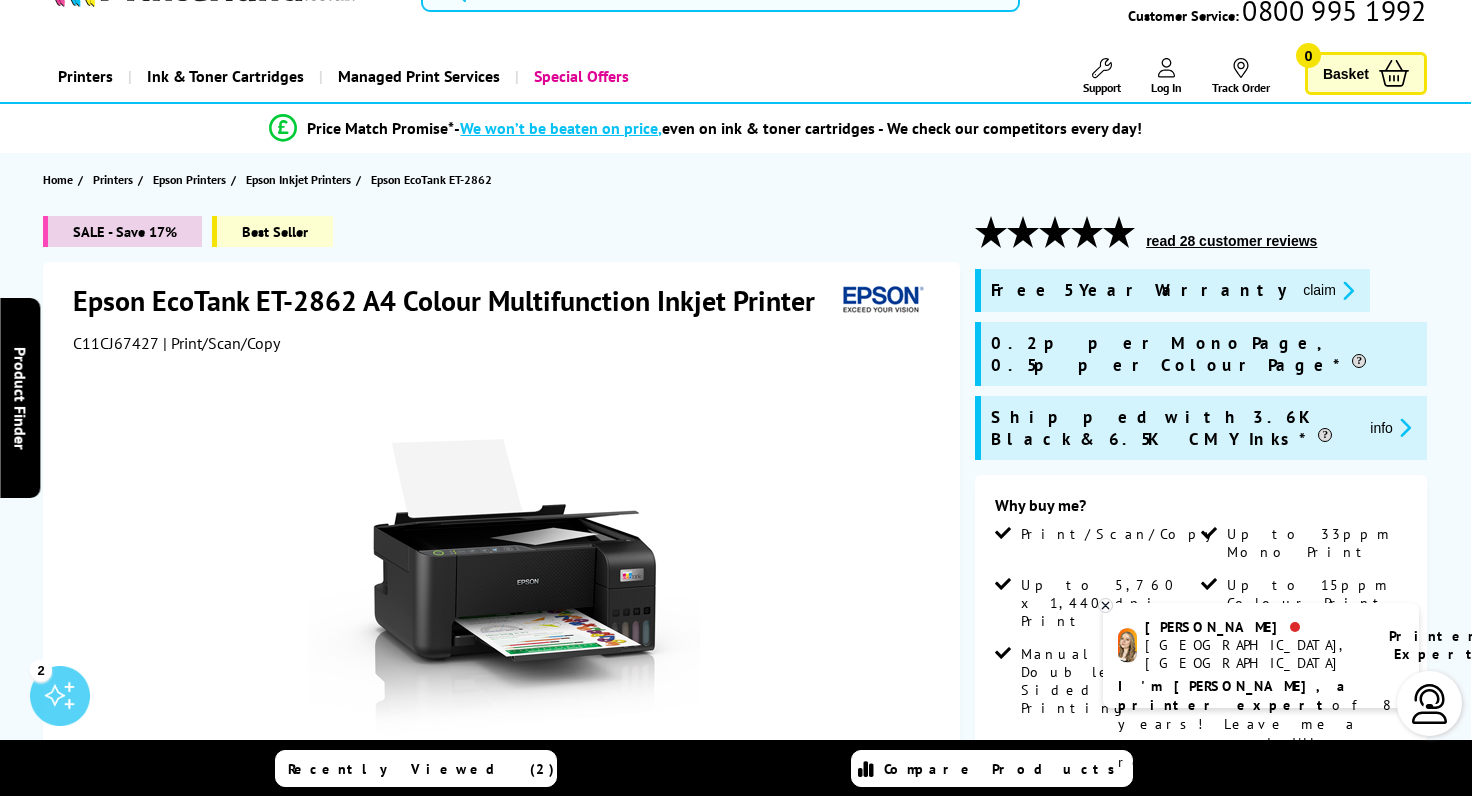 scroll, scrollTop: 67, scrollLeft: 0, axis: vertical 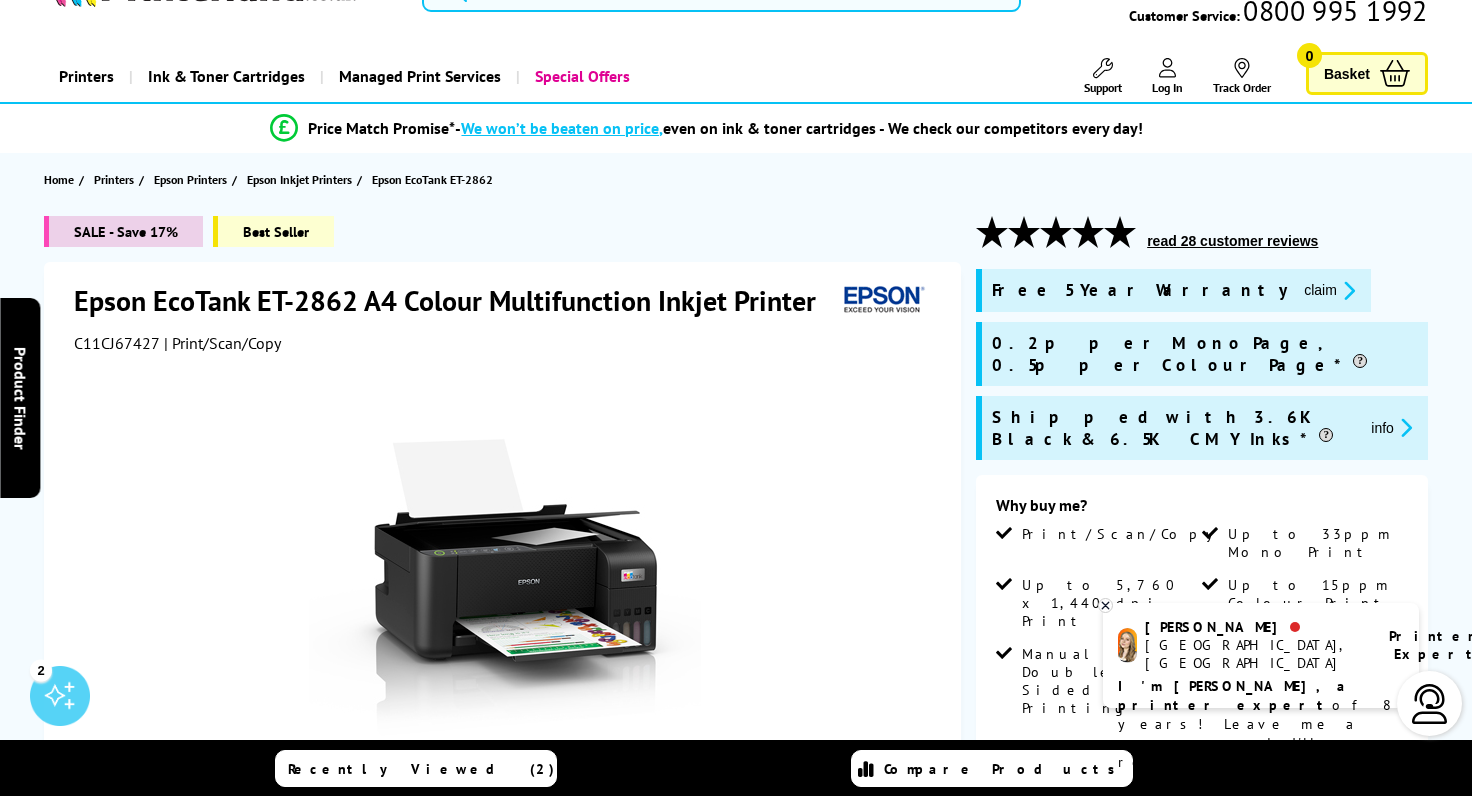click on "read 28 customer reviews" at bounding box center [1232, 241] 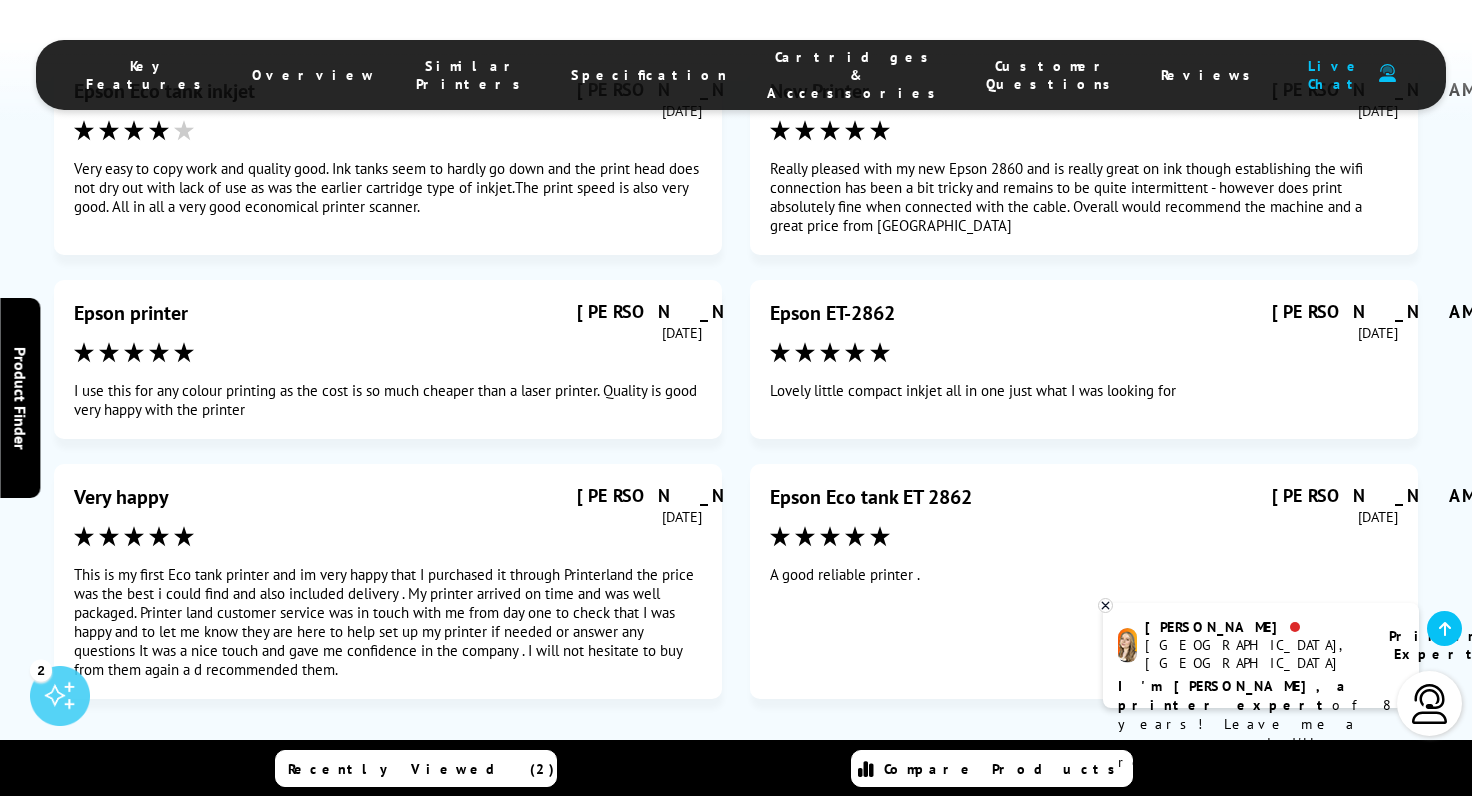 scroll, scrollTop: 11073, scrollLeft: 0, axis: vertical 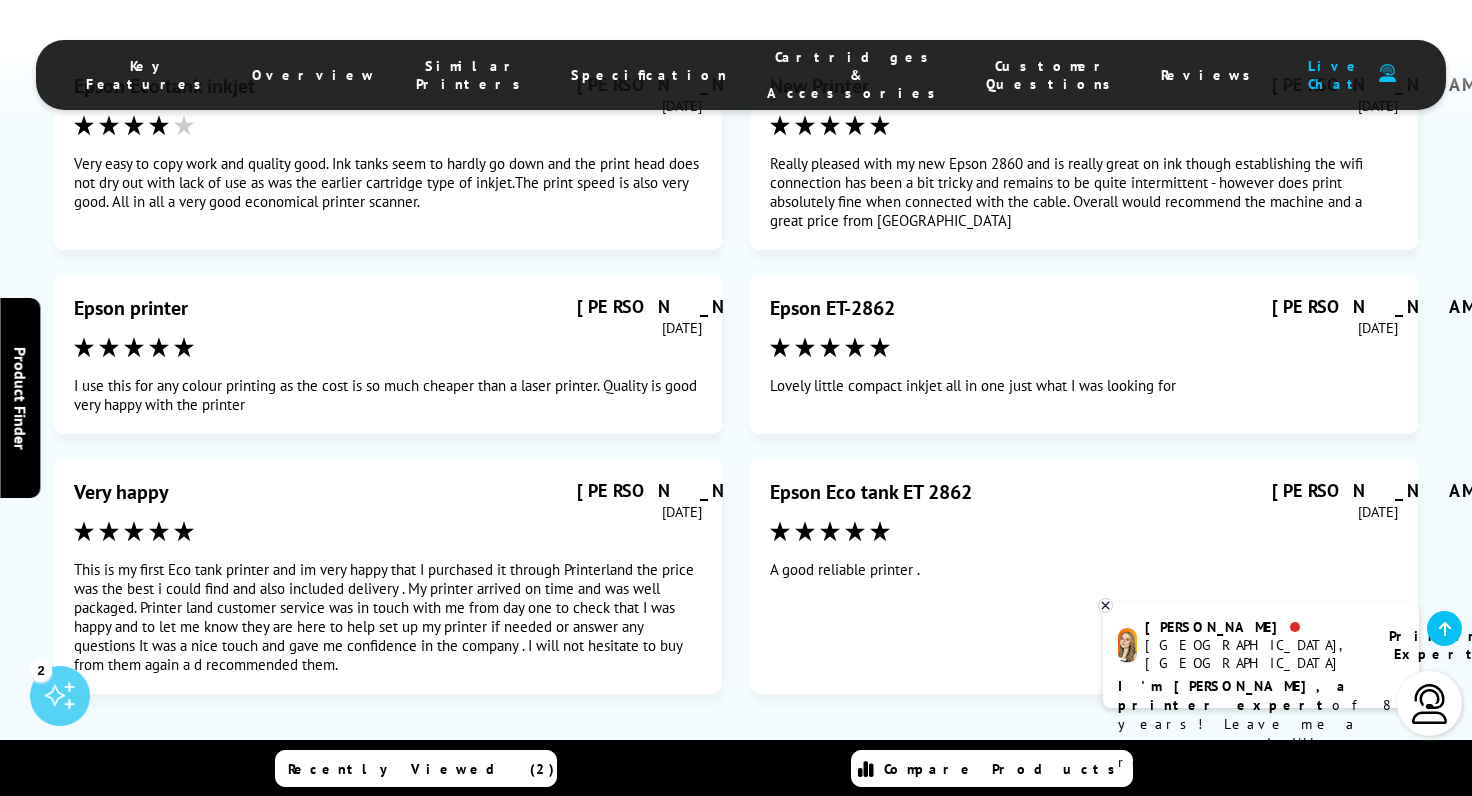 click on "Next" at bounding box center (875, 768) 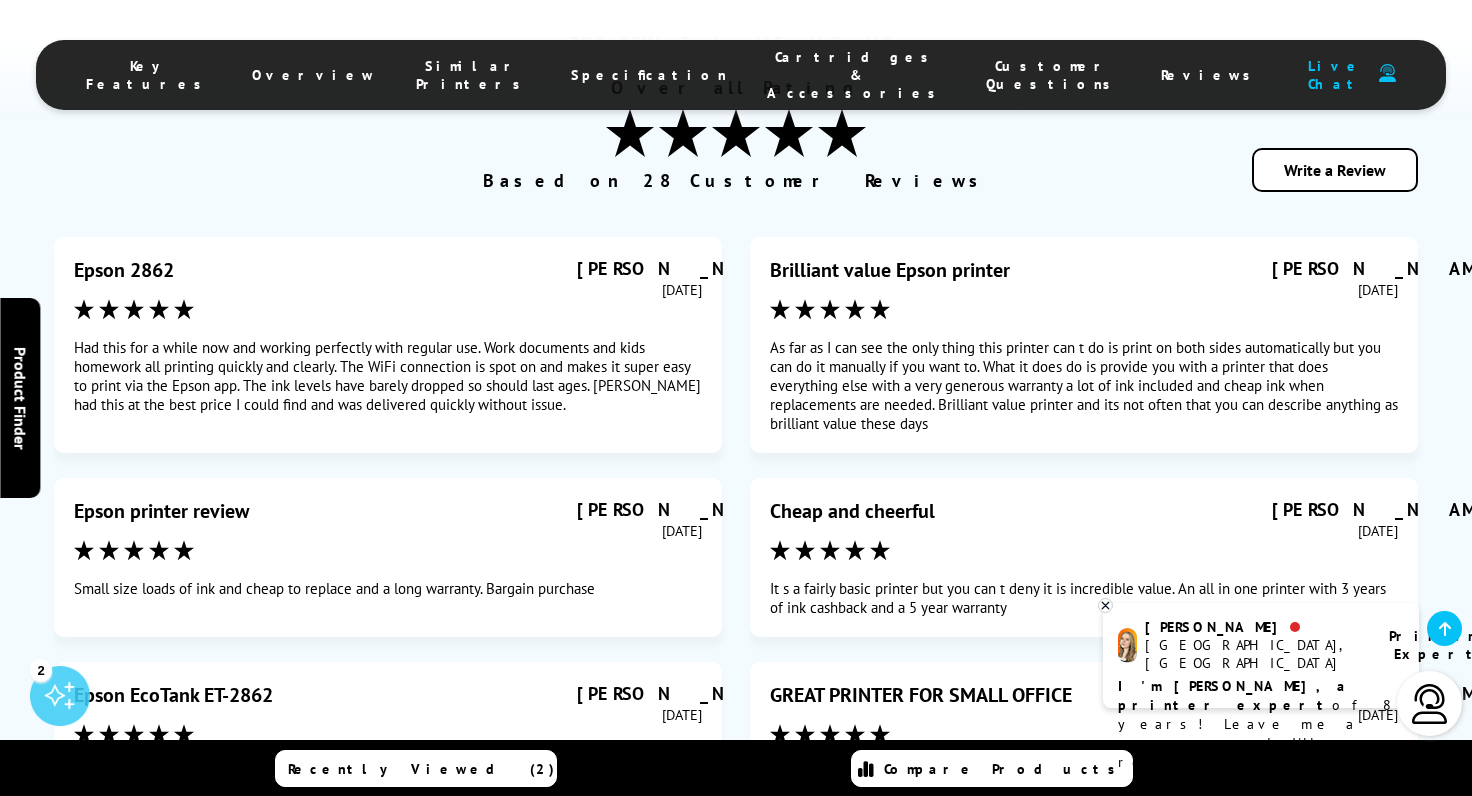 scroll, scrollTop: 10892, scrollLeft: 0, axis: vertical 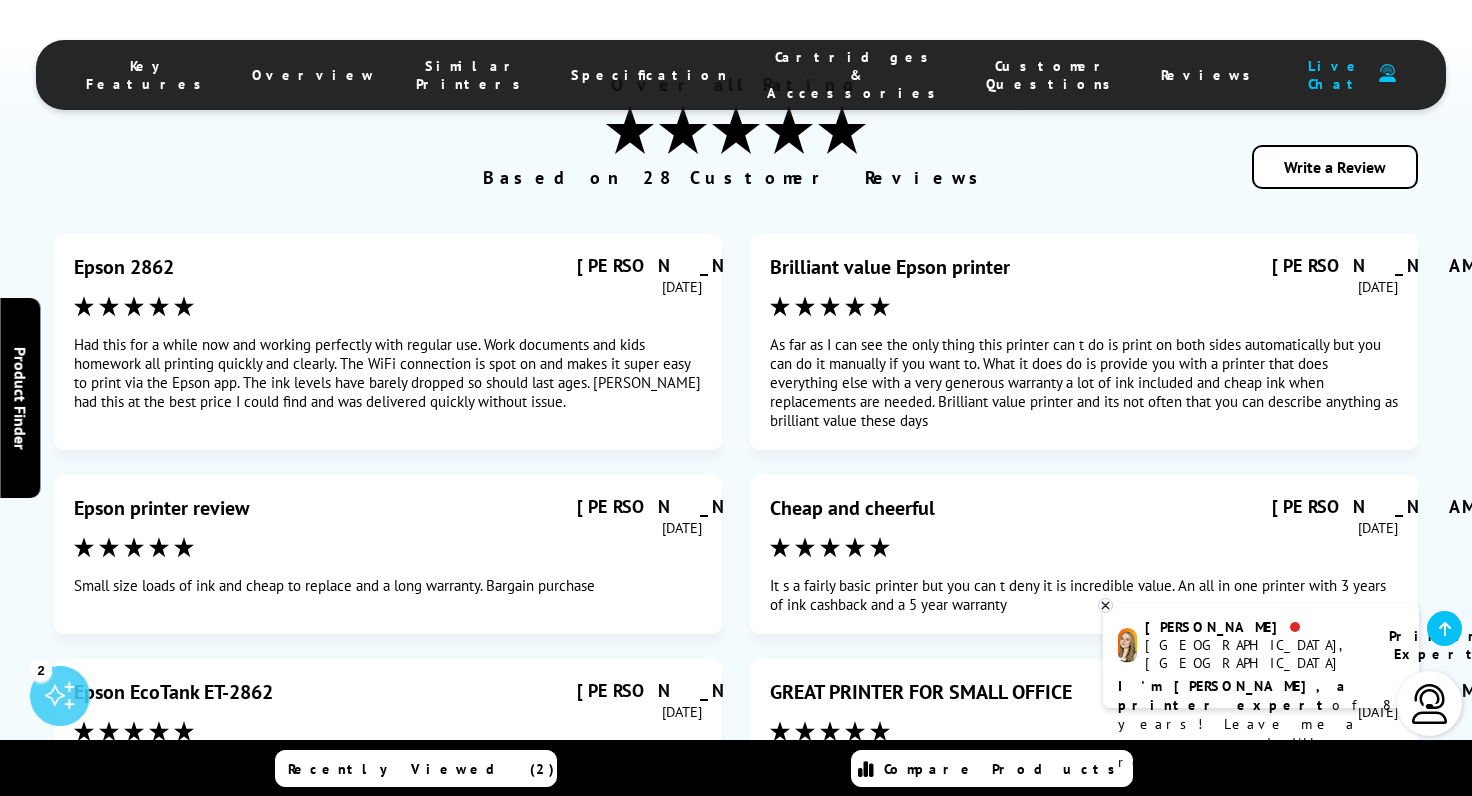 click on "Epson EcoTank ET-2862
Russell Nightingale
Thursday, 1 May 2025" at bounding box center (388, 700) 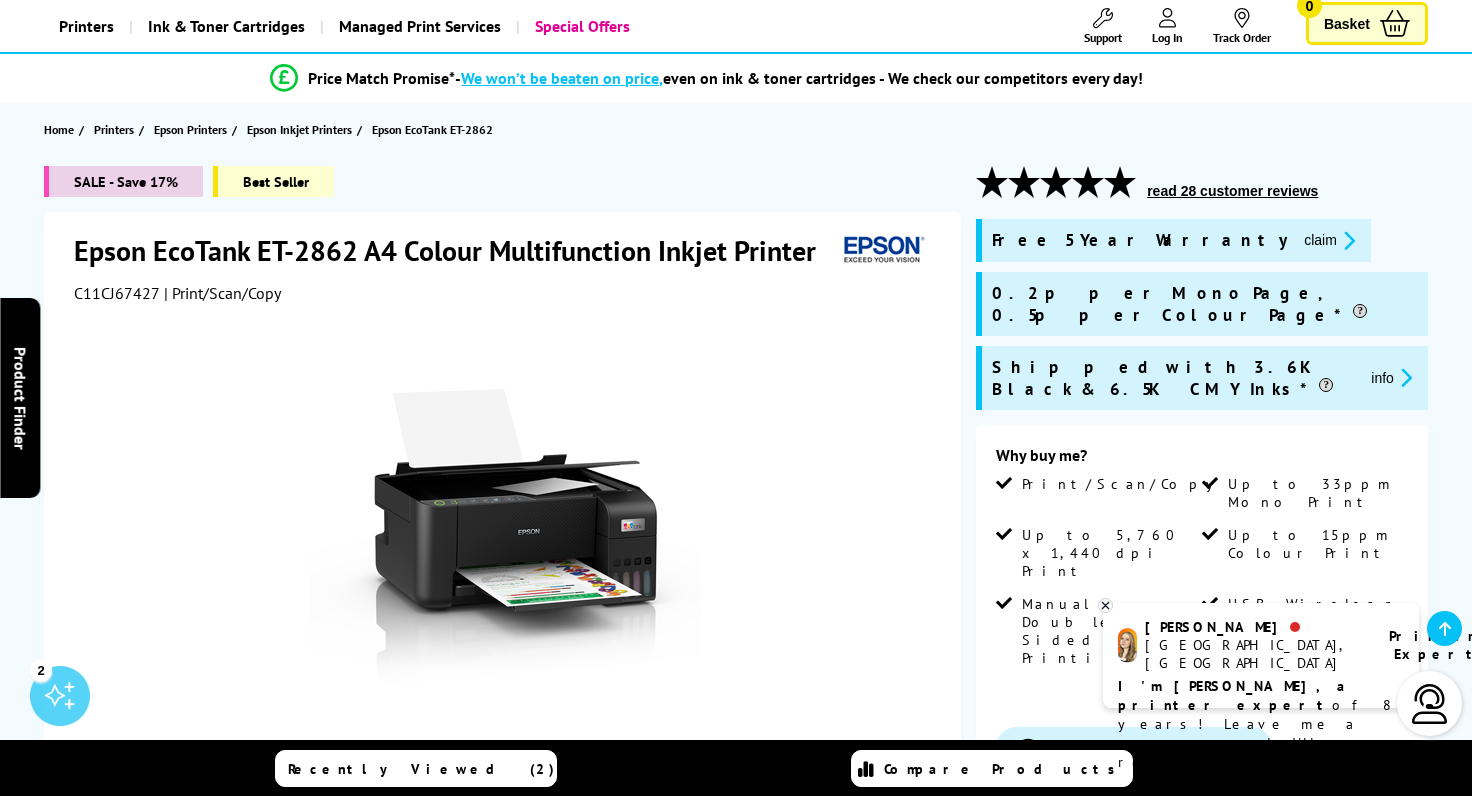 scroll, scrollTop: 134, scrollLeft: 0, axis: vertical 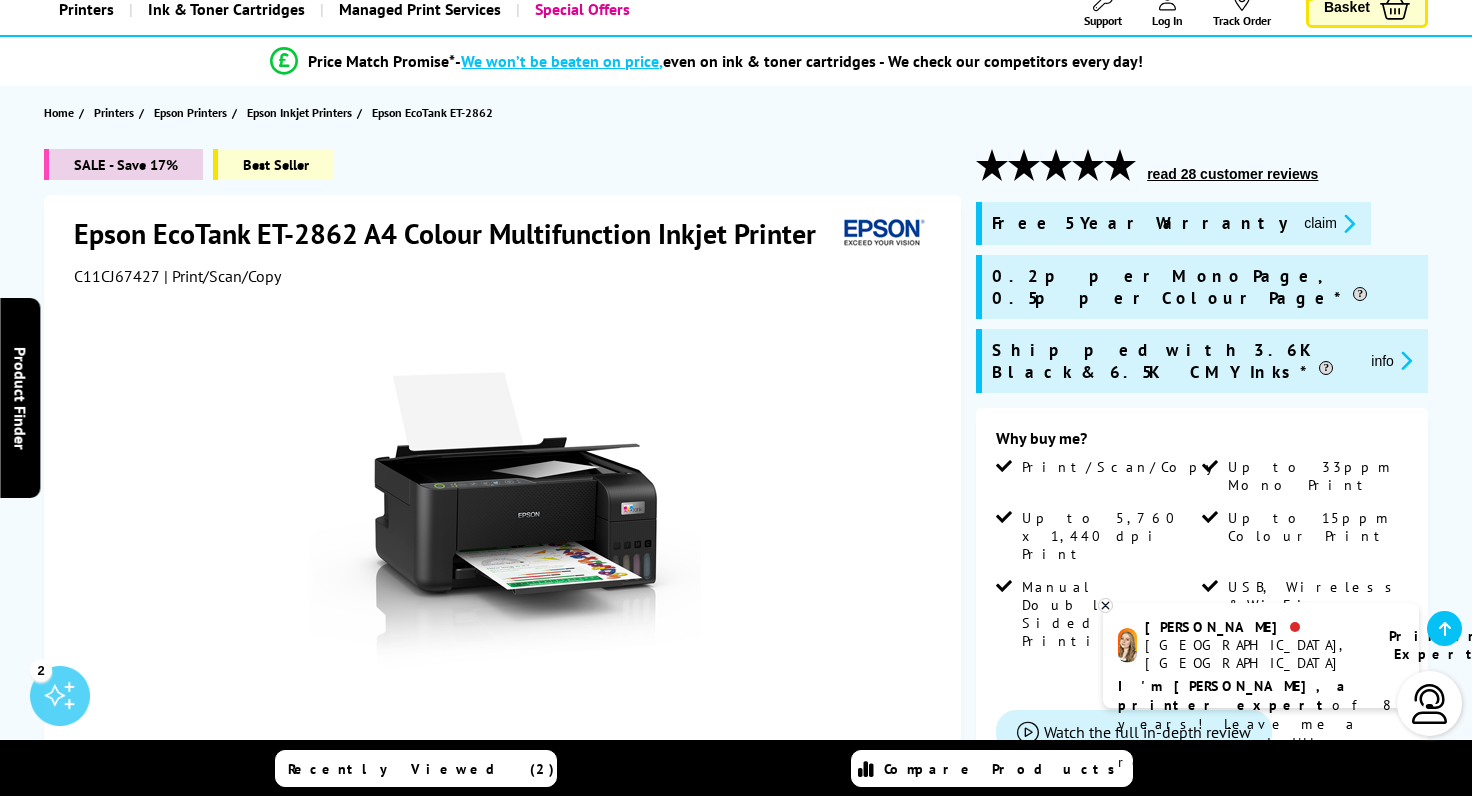 click 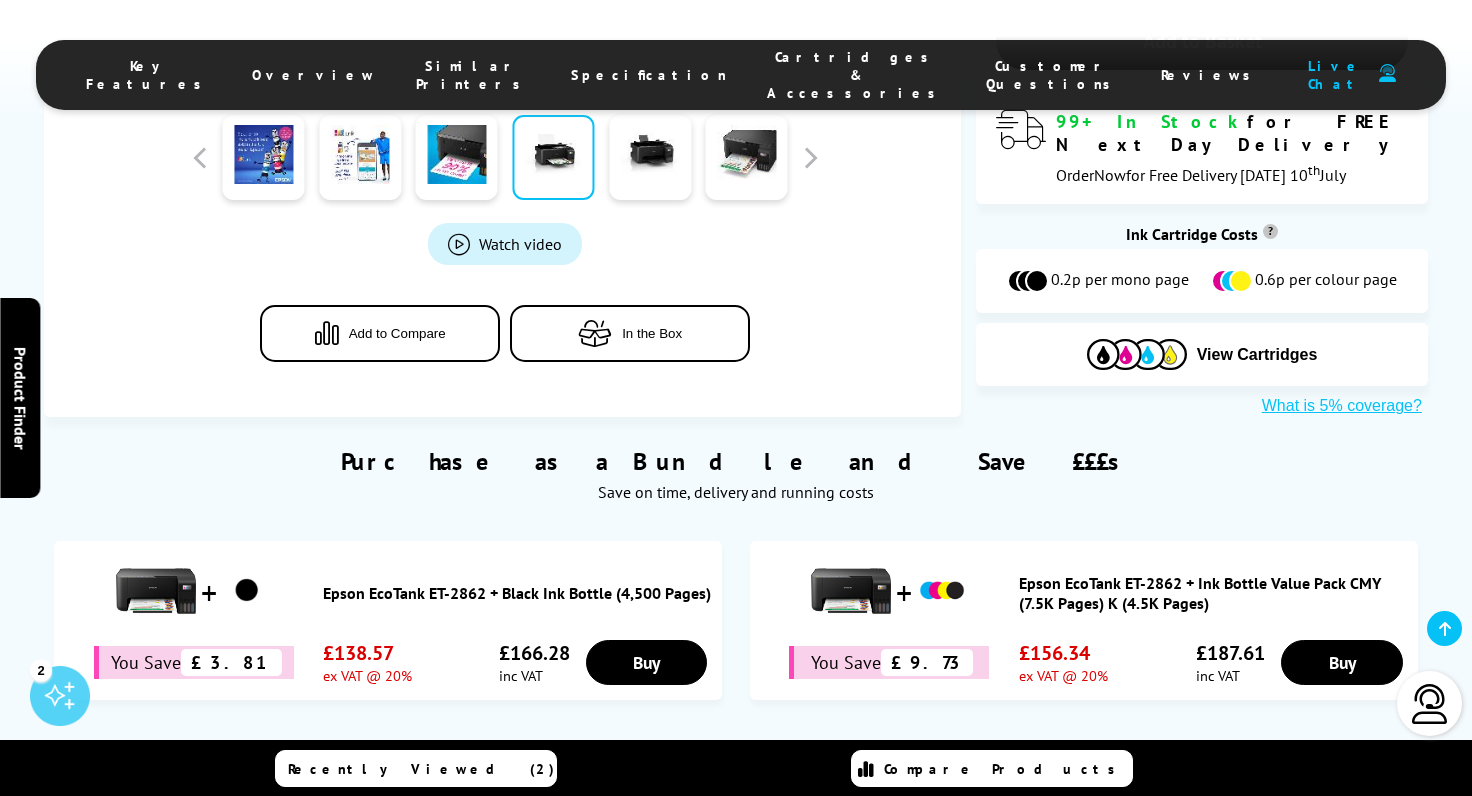 scroll, scrollTop: 1013, scrollLeft: 0, axis: vertical 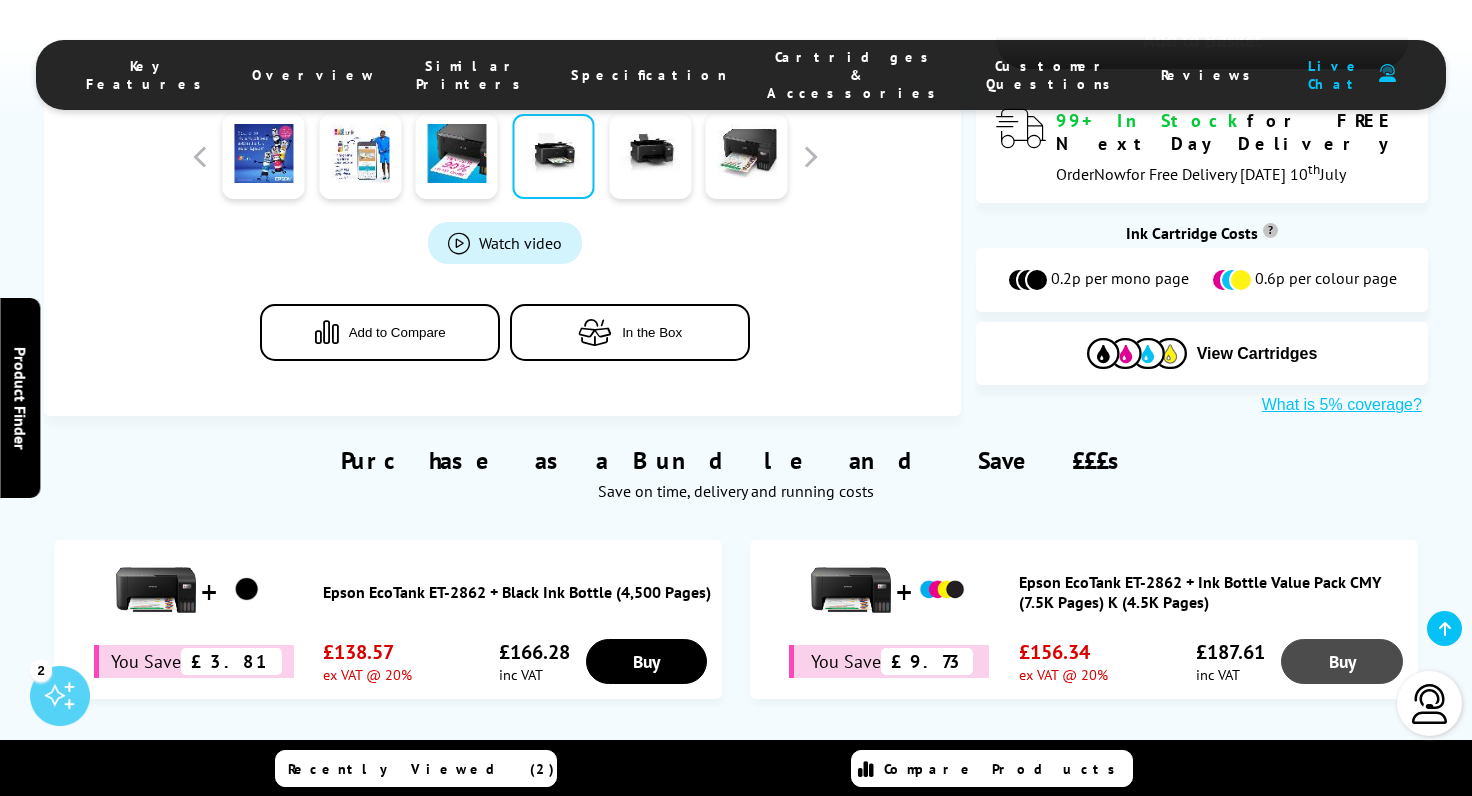 click on "Buy" at bounding box center (647, 661) 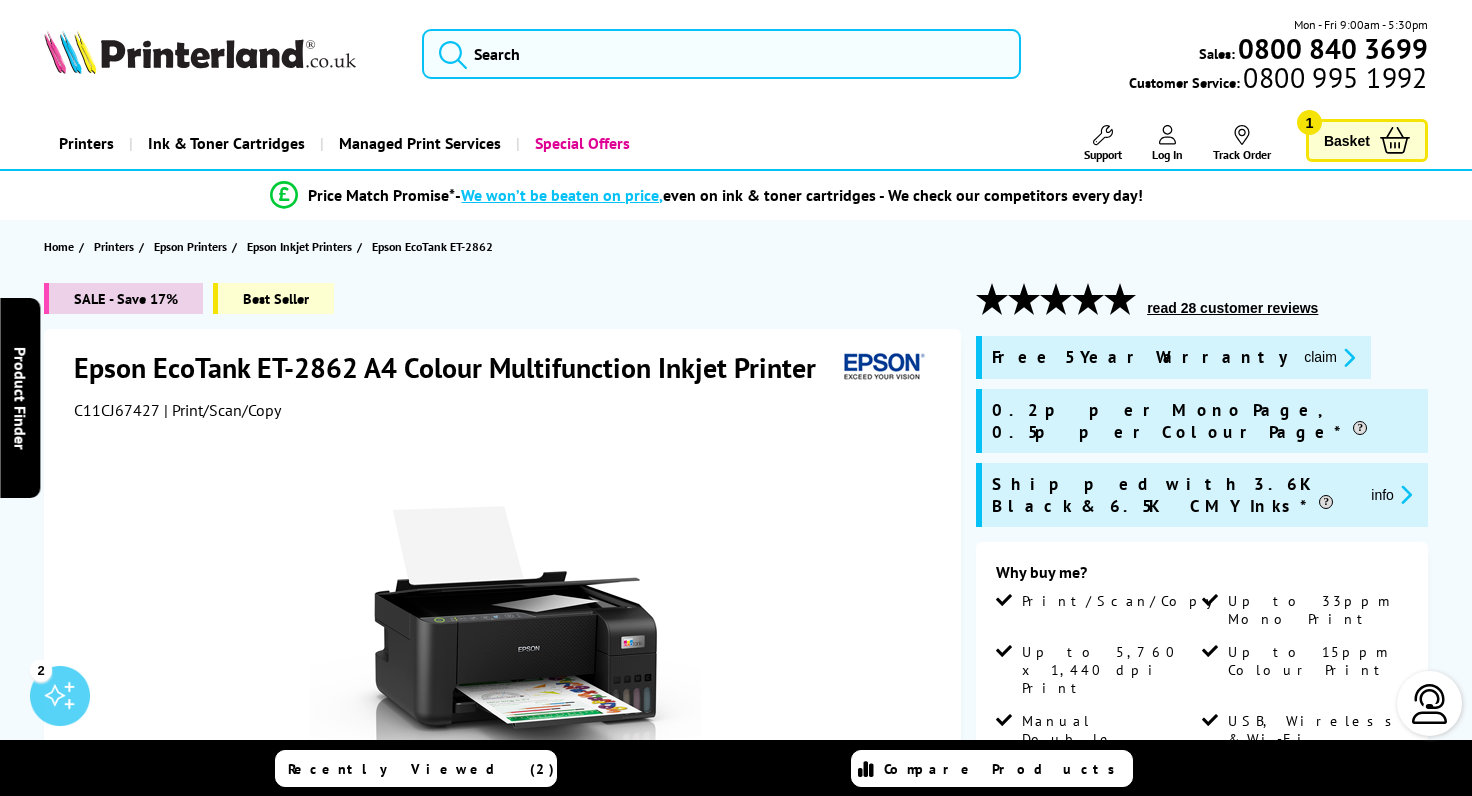 scroll, scrollTop: 0, scrollLeft: 0, axis: both 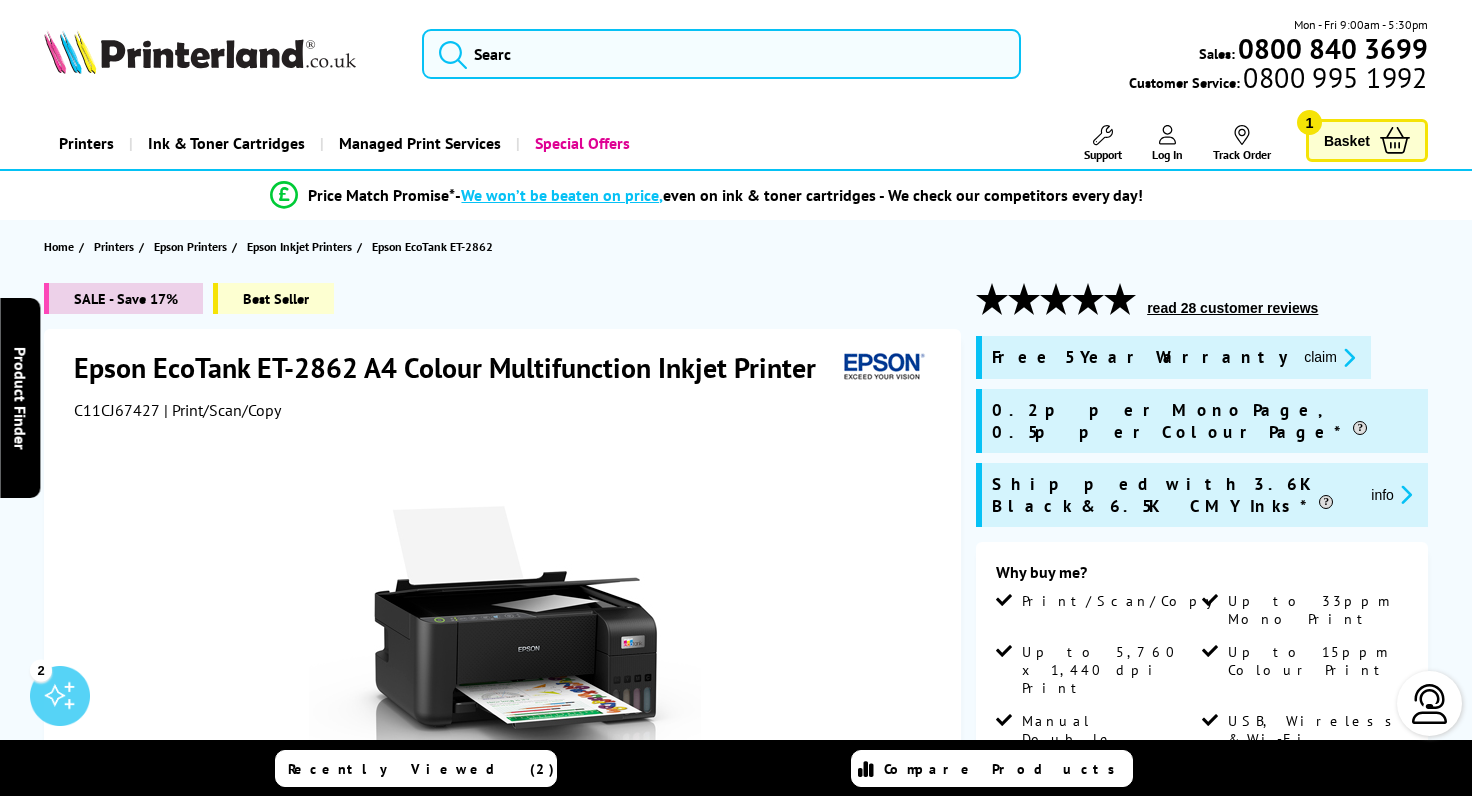 click on "Basket" at bounding box center (1347, 140) 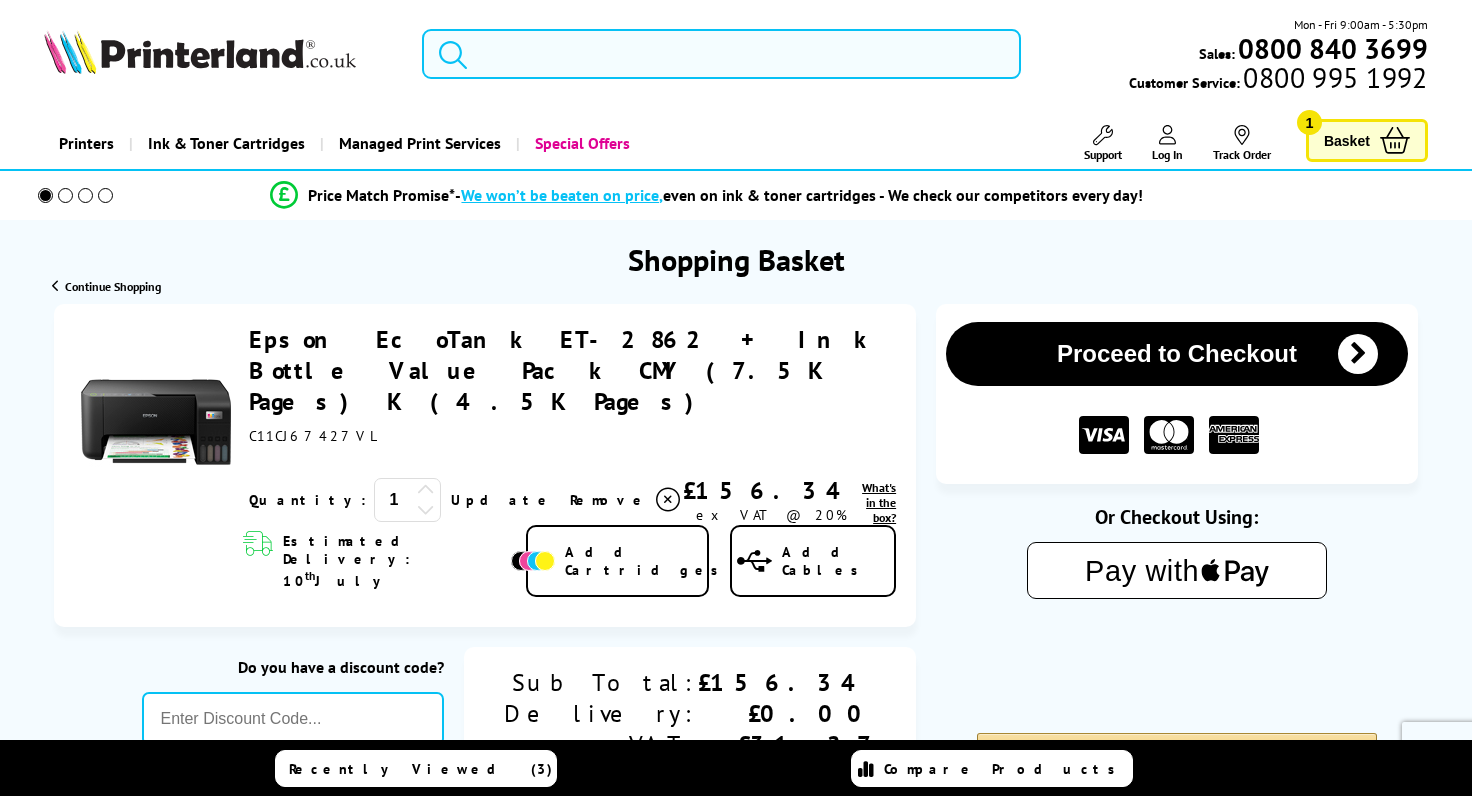 scroll, scrollTop: 0, scrollLeft: 0, axis: both 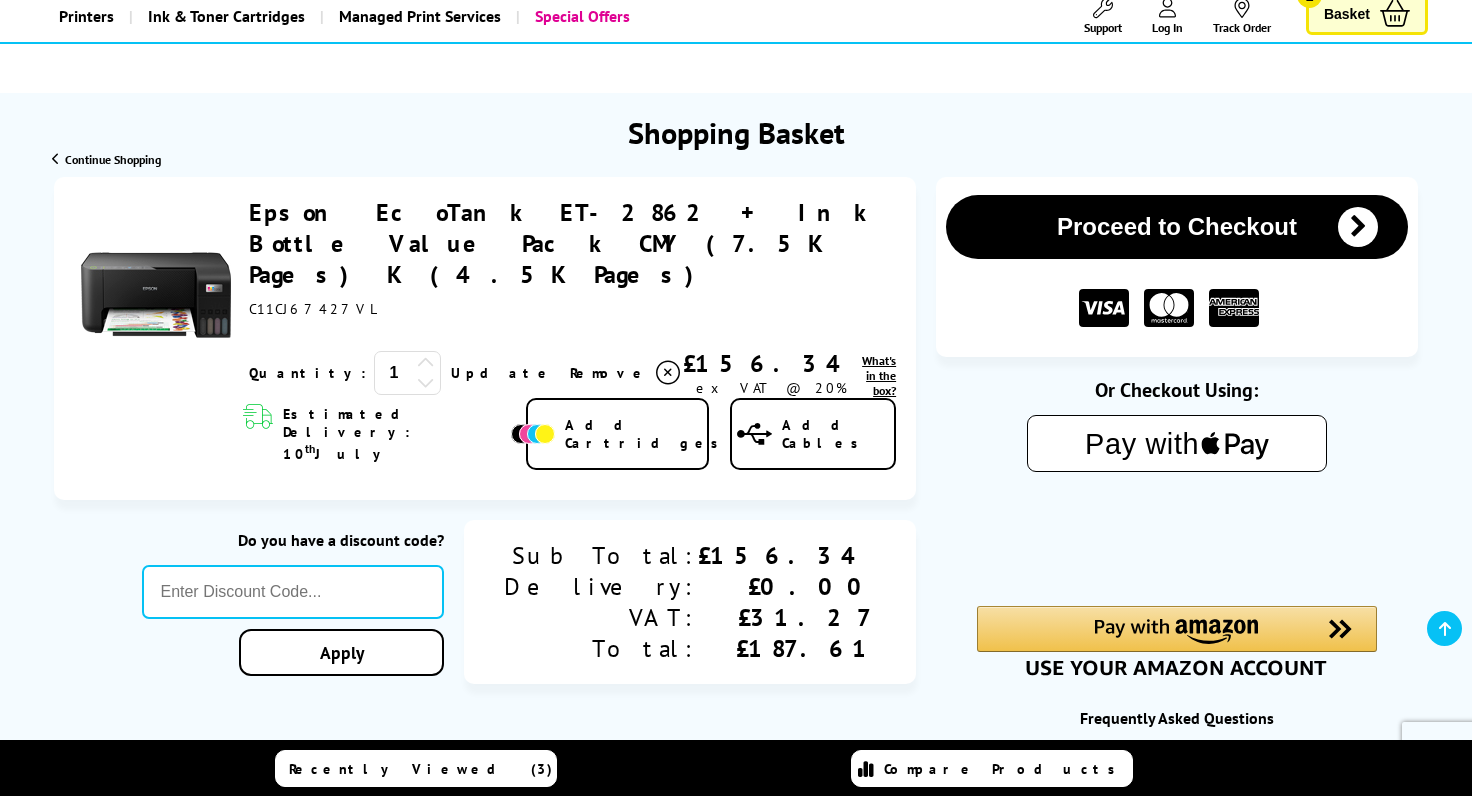 click on "Pay with" 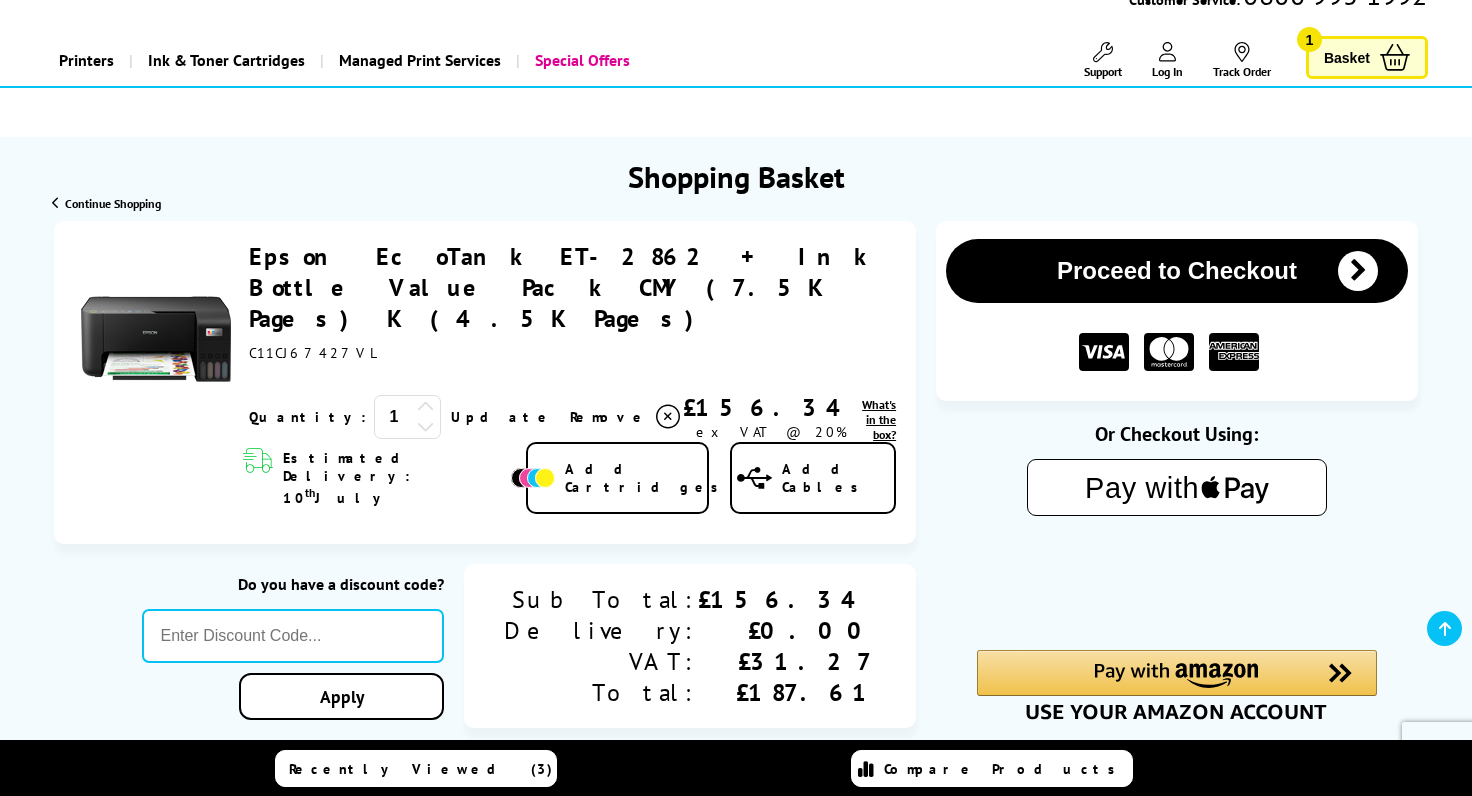 scroll, scrollTop: 121, scrollLeft: 0, axis: vertical 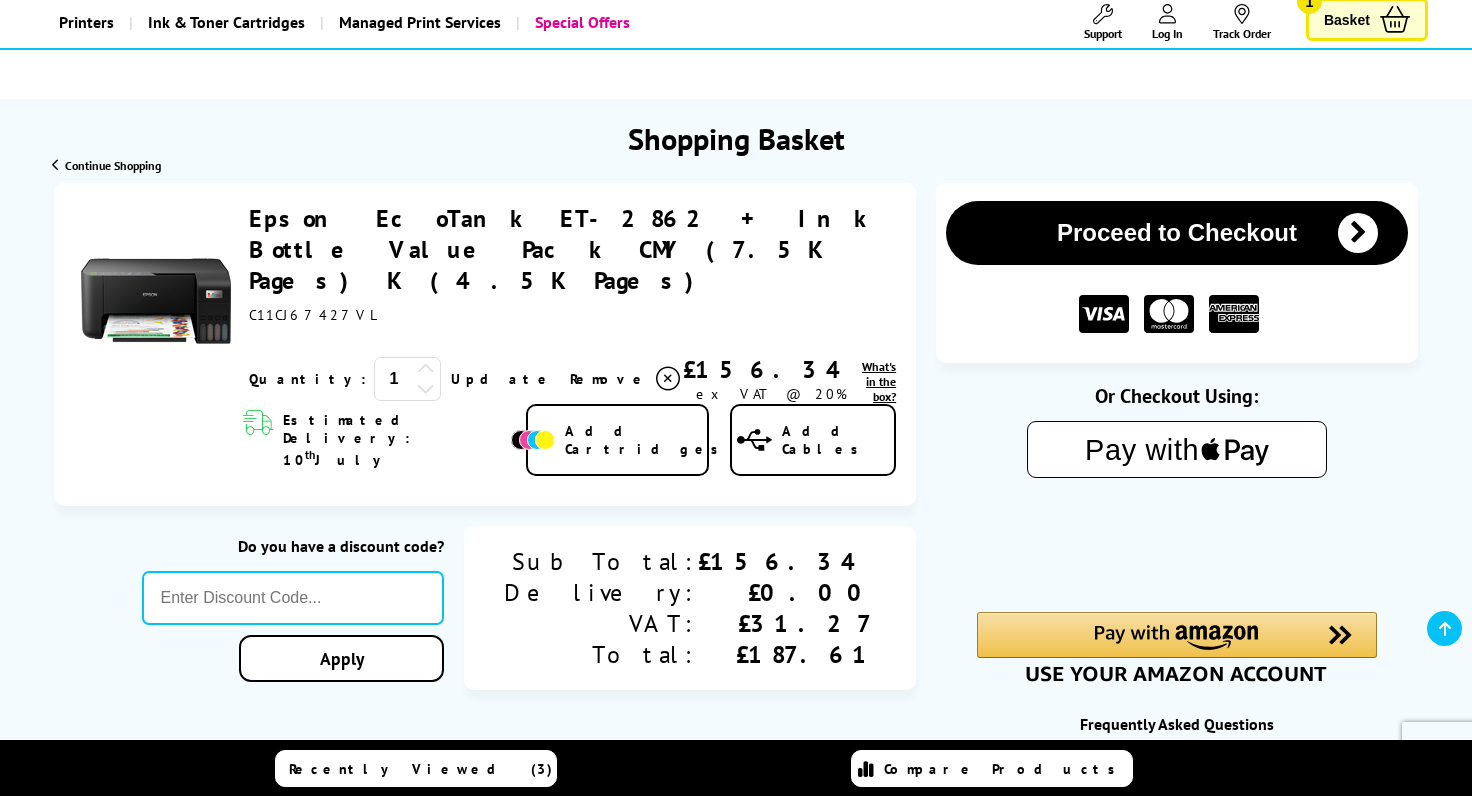 click on "Proceed to Checkout" at bounding box center [1177, 233] 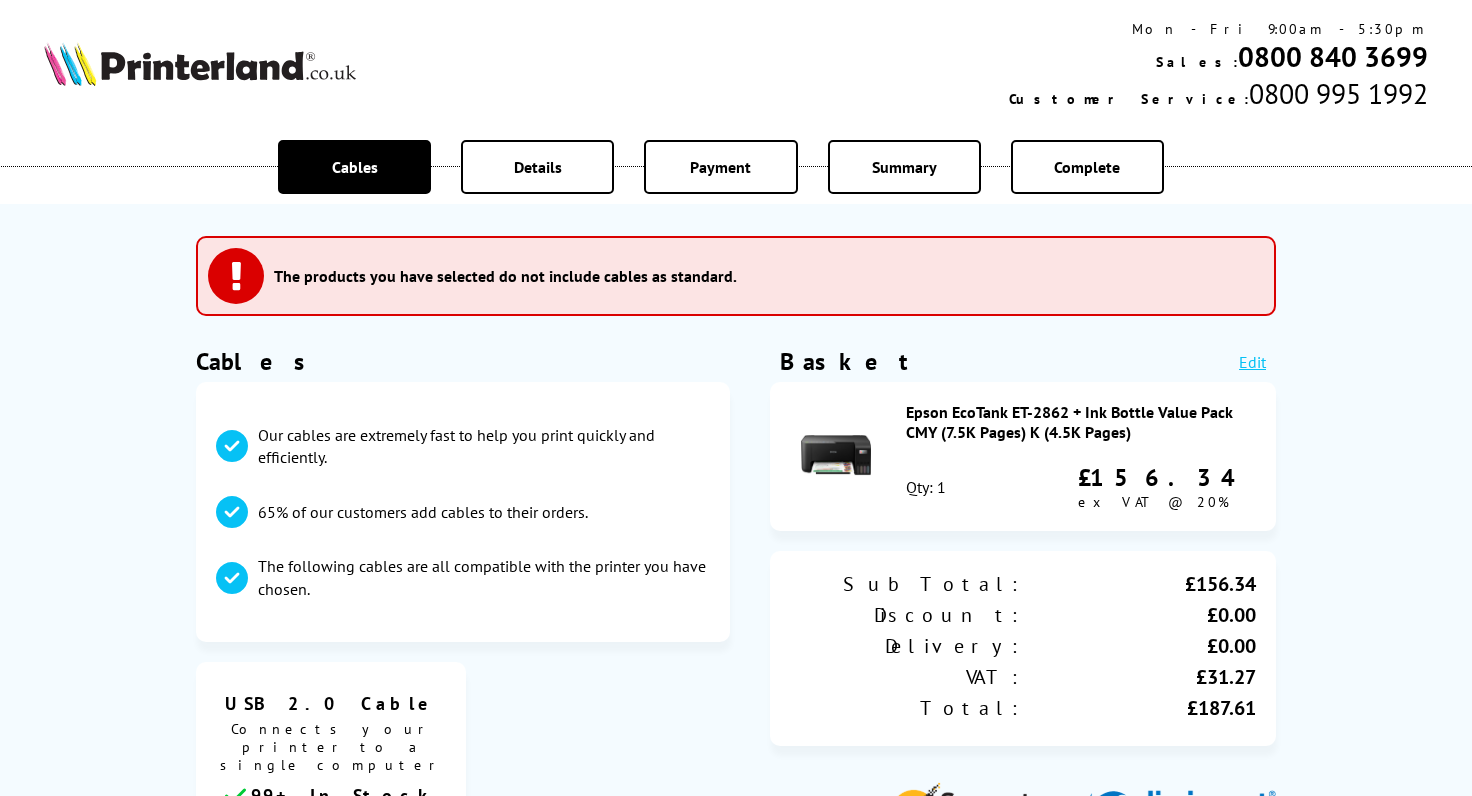 scroll, scrollTop: 0, scrollLeft: 0, axis: both 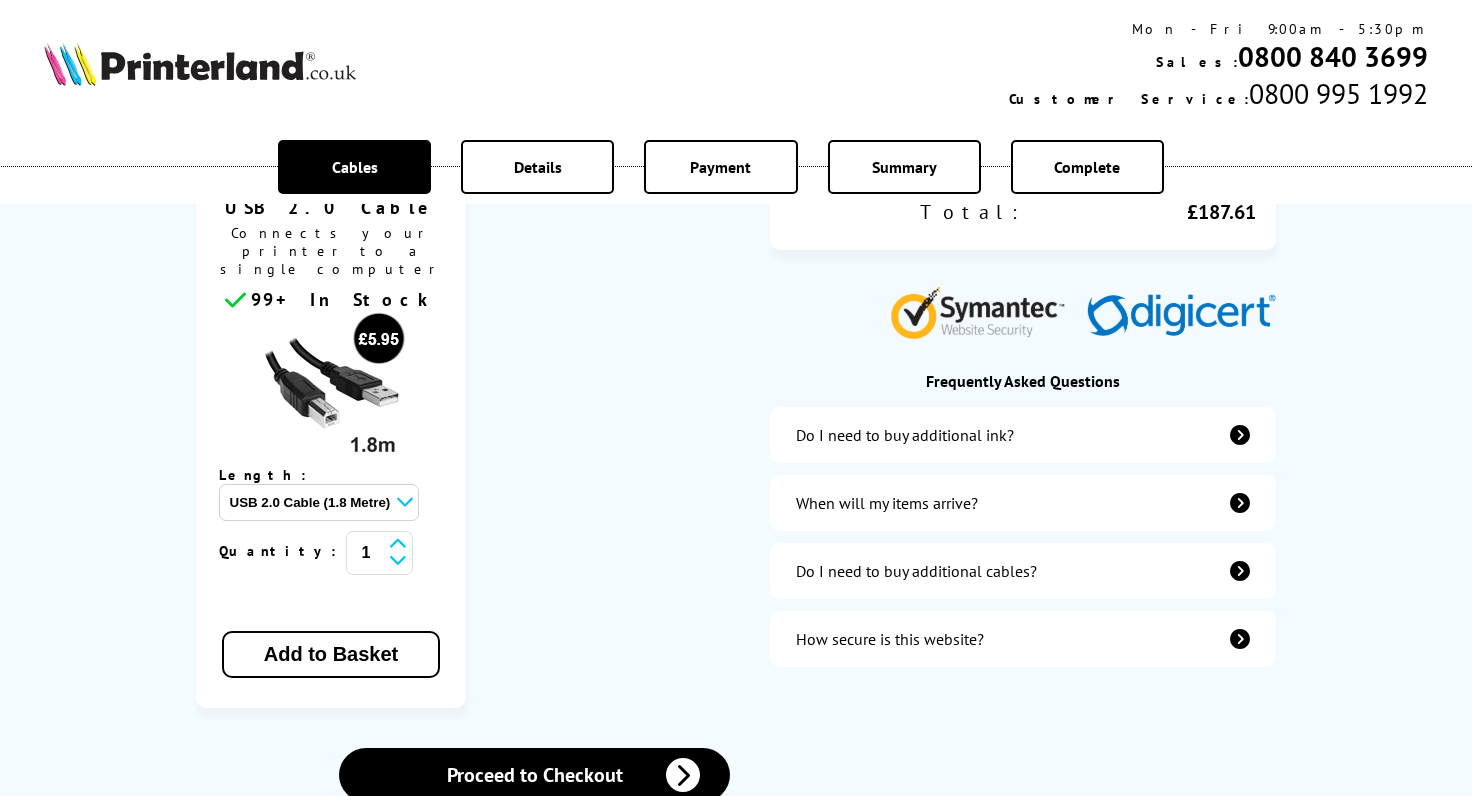click at bounding box center [1240, 503] 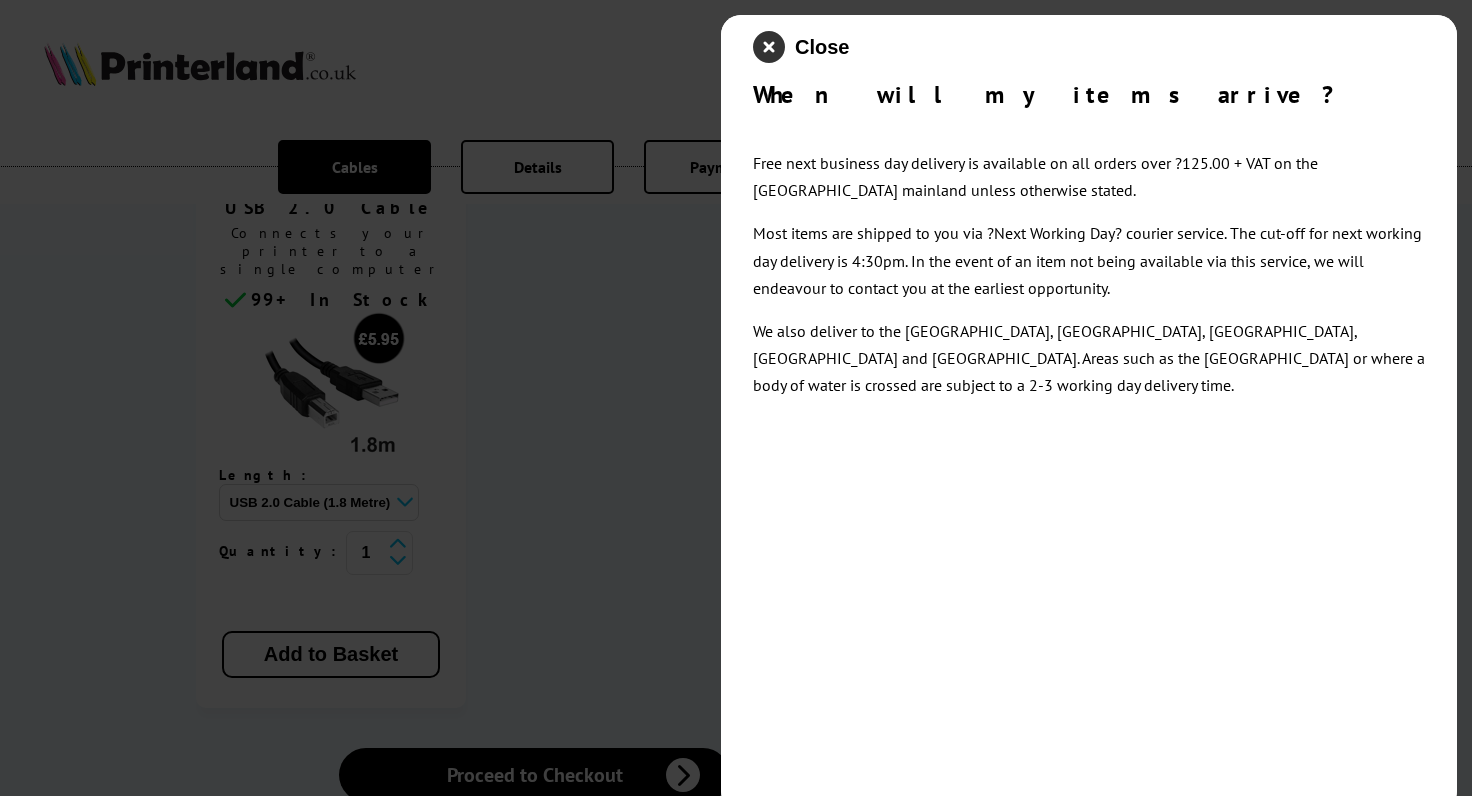 click at bounding box center [769, 47] 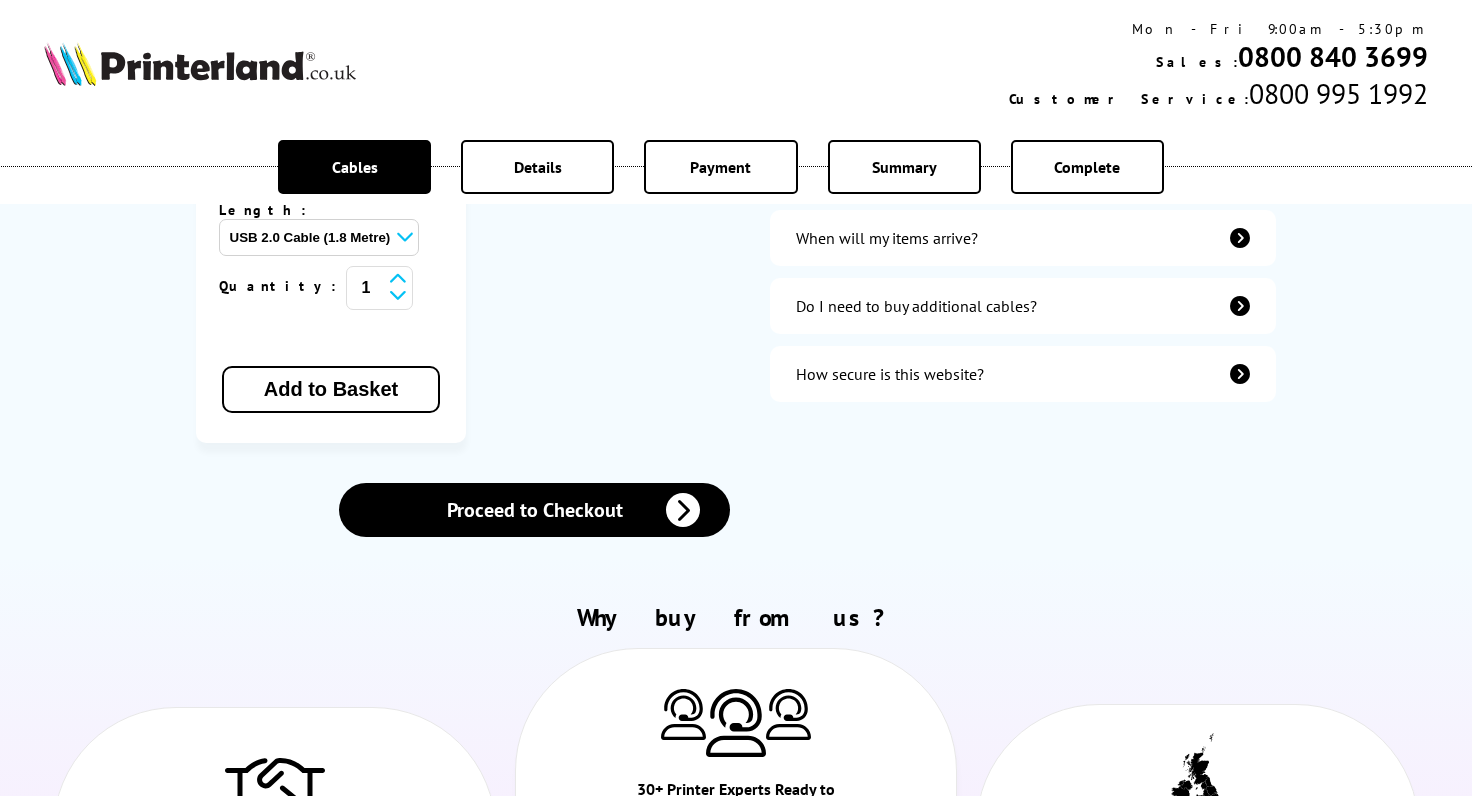 scroll, scrollTop: 748, scrollLeft: 0, axis: vertical 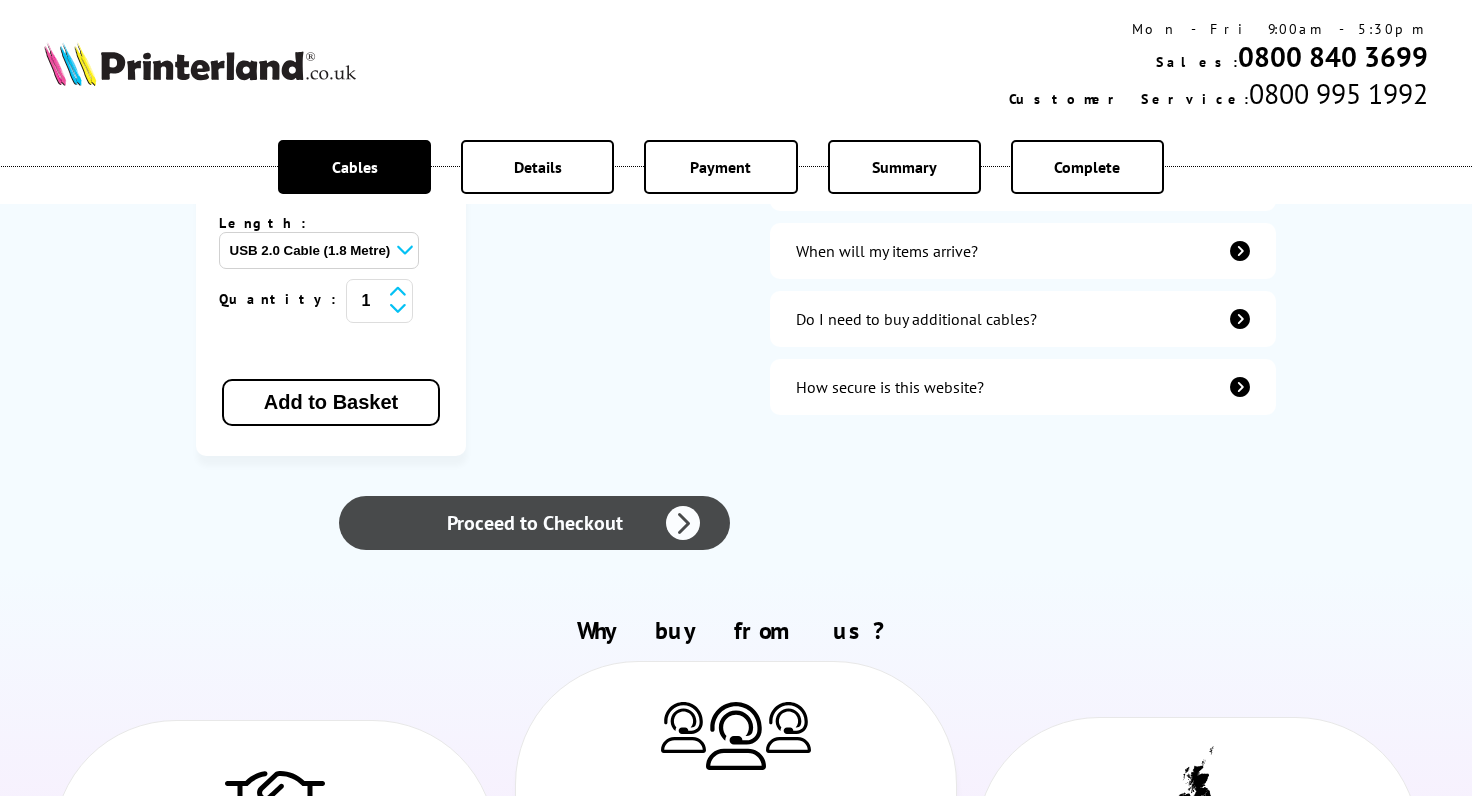 click on "Proceed to Checkout" at bounding box center (534, 523) 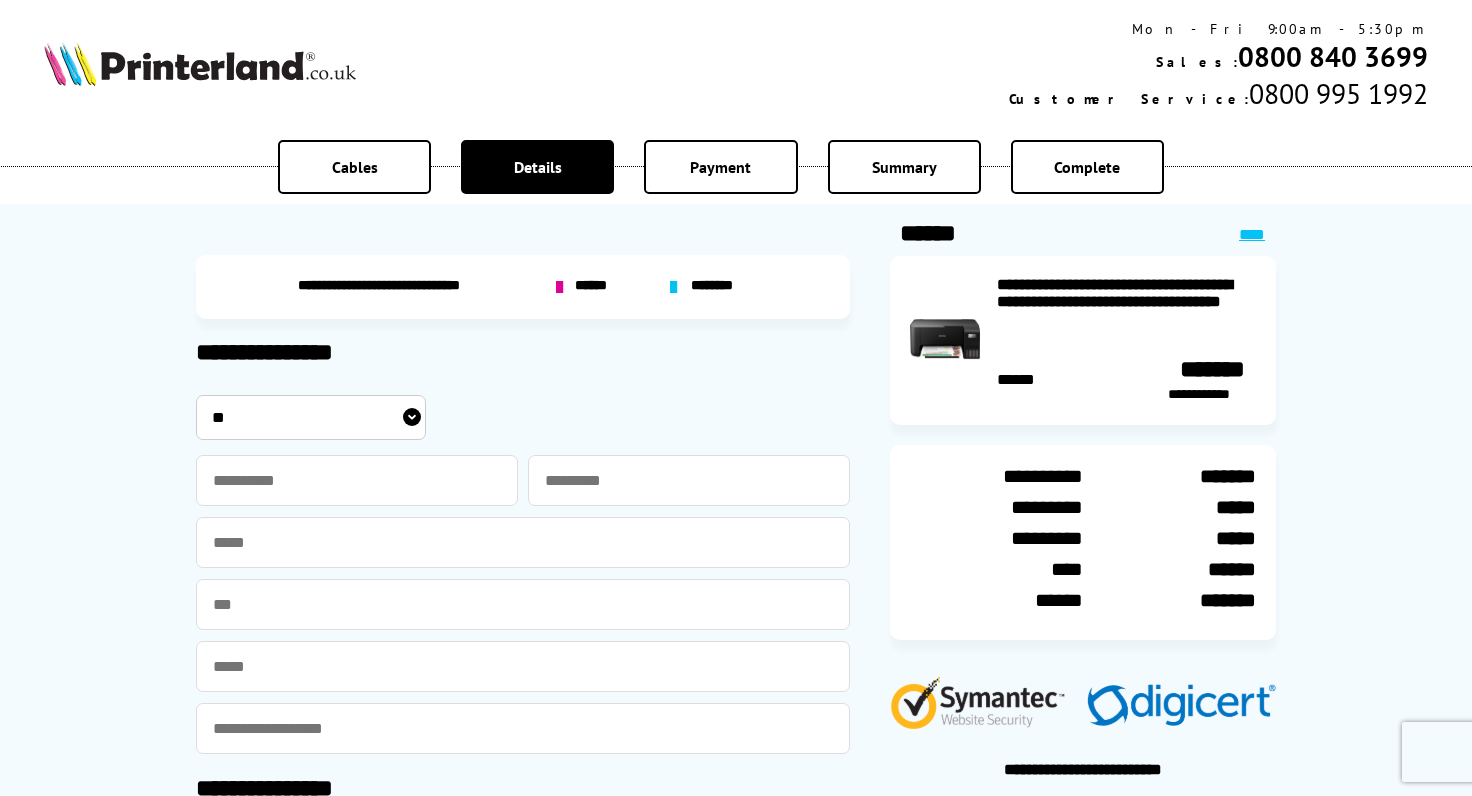 scroll, scrollTop: 0, scrollLeft: 0, axis: both 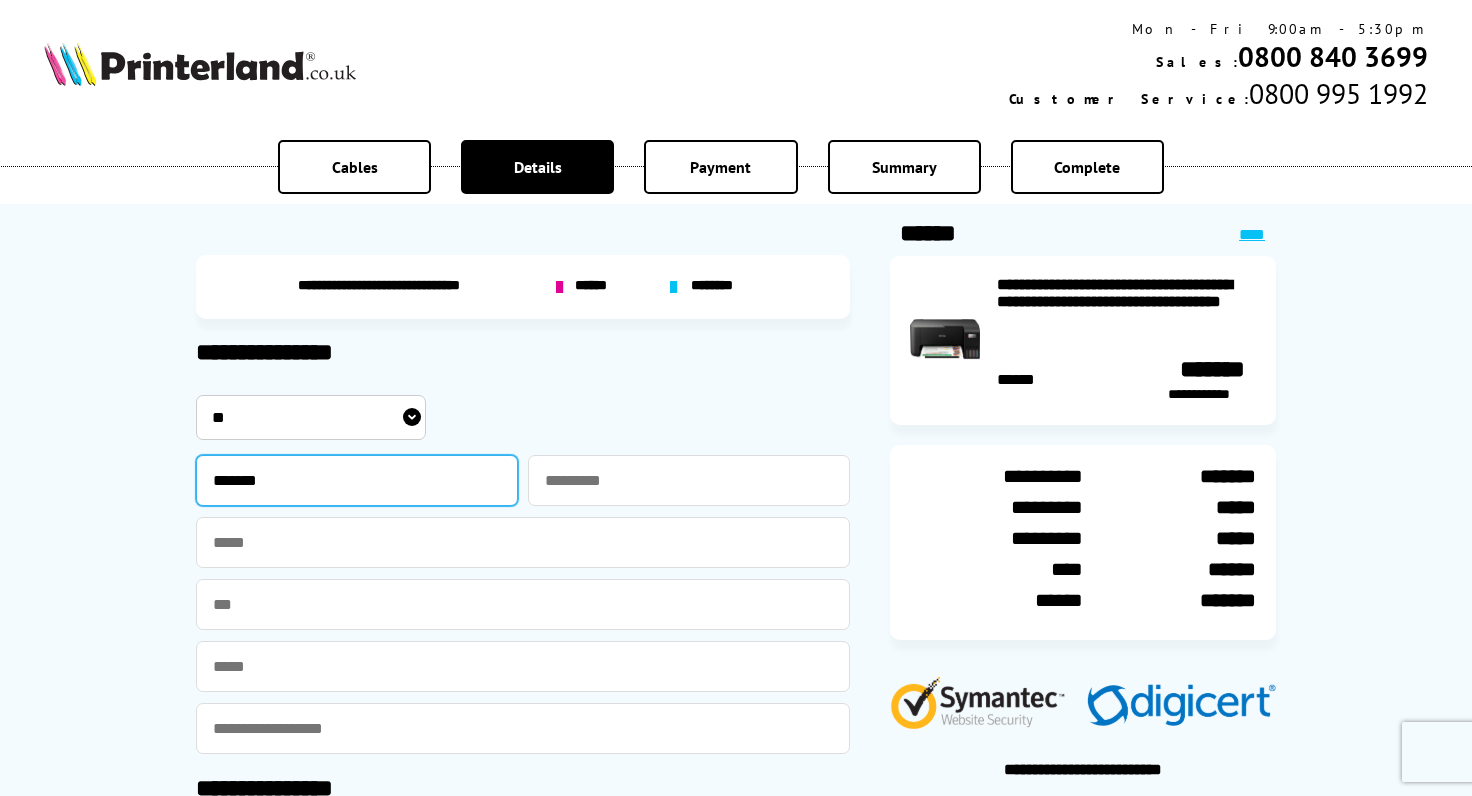 type on "*******" 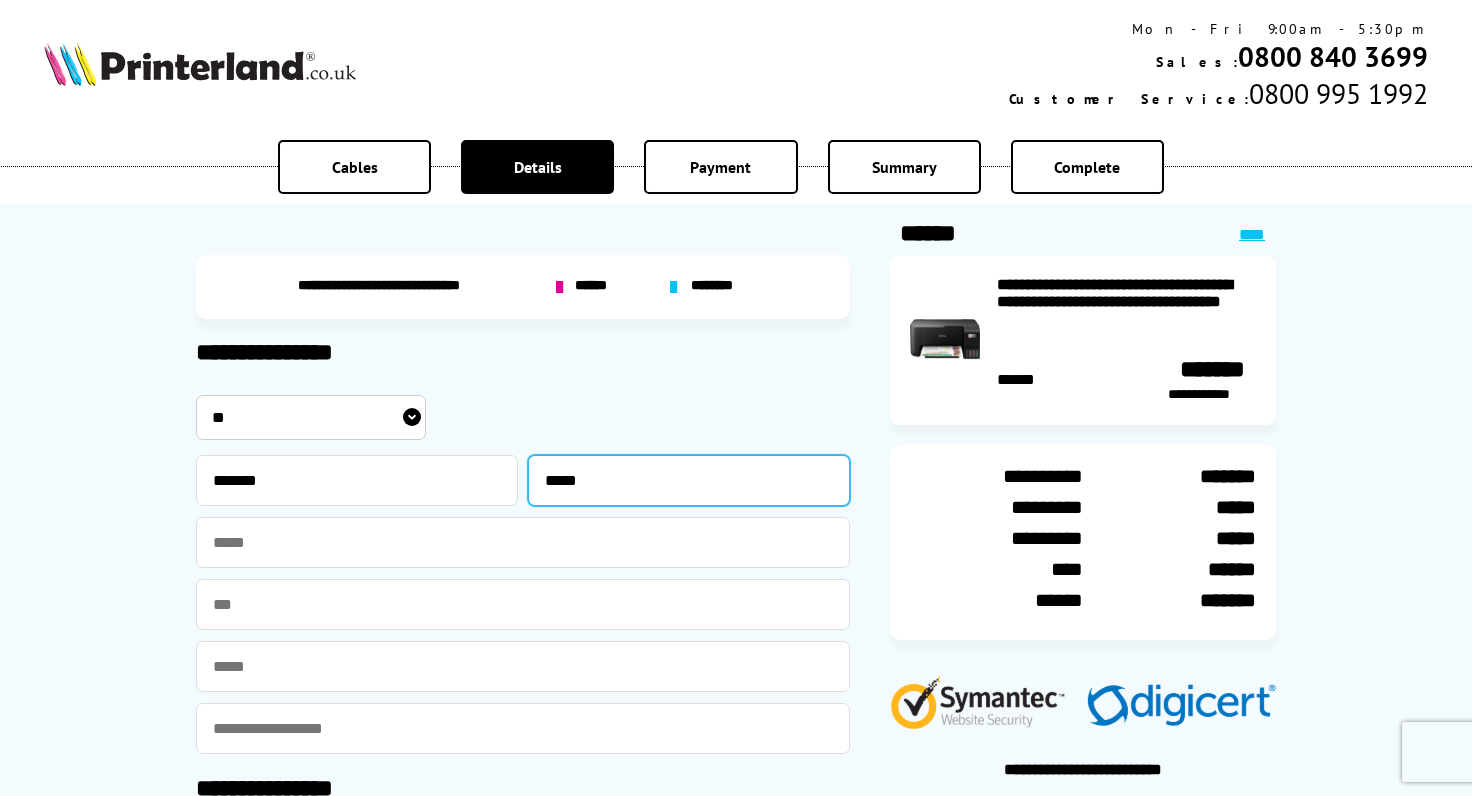 type on "******" 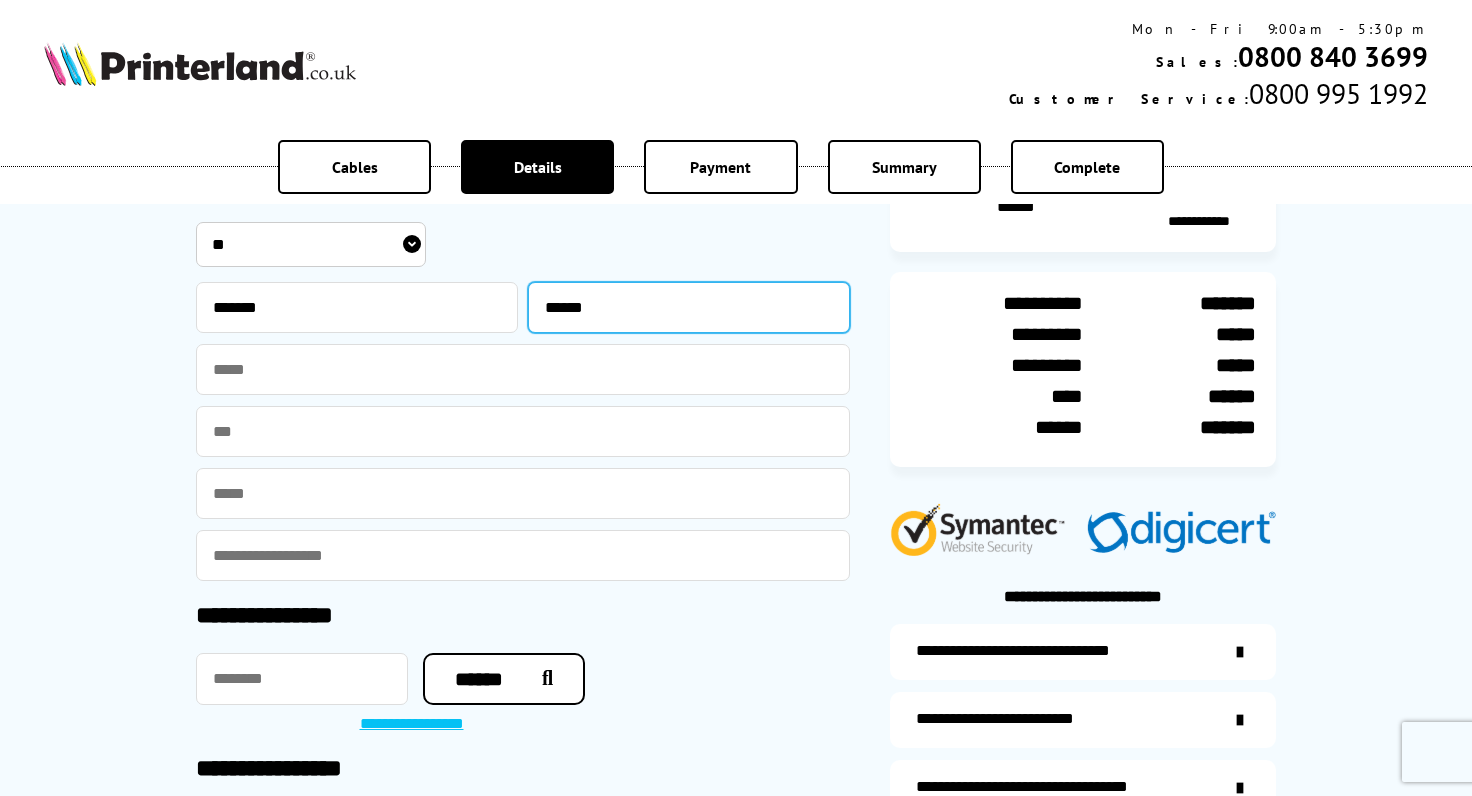 scroll, scrollTop: 173, scrollLeft: 0, axis: vertical 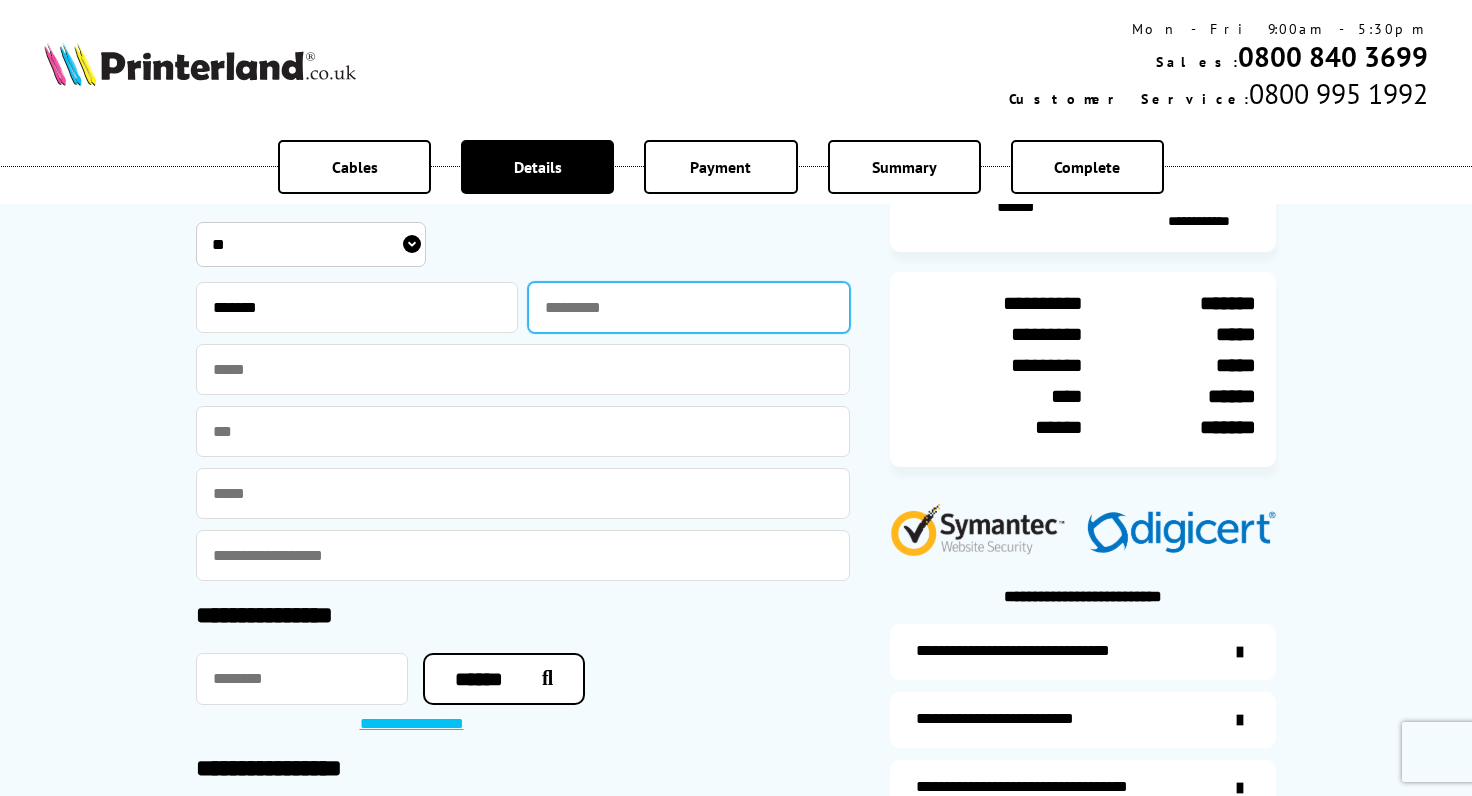 type on "******" 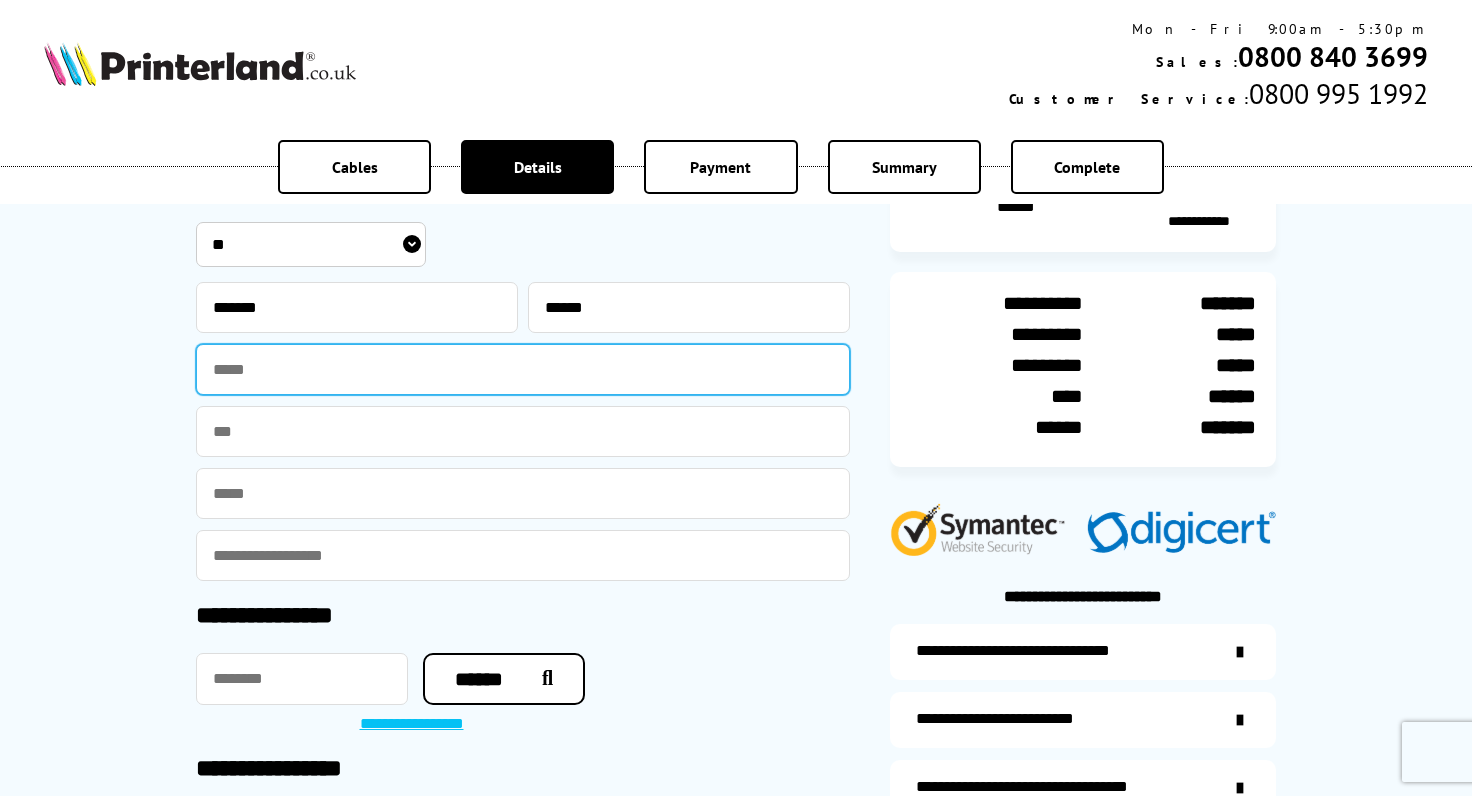 type on "**********" 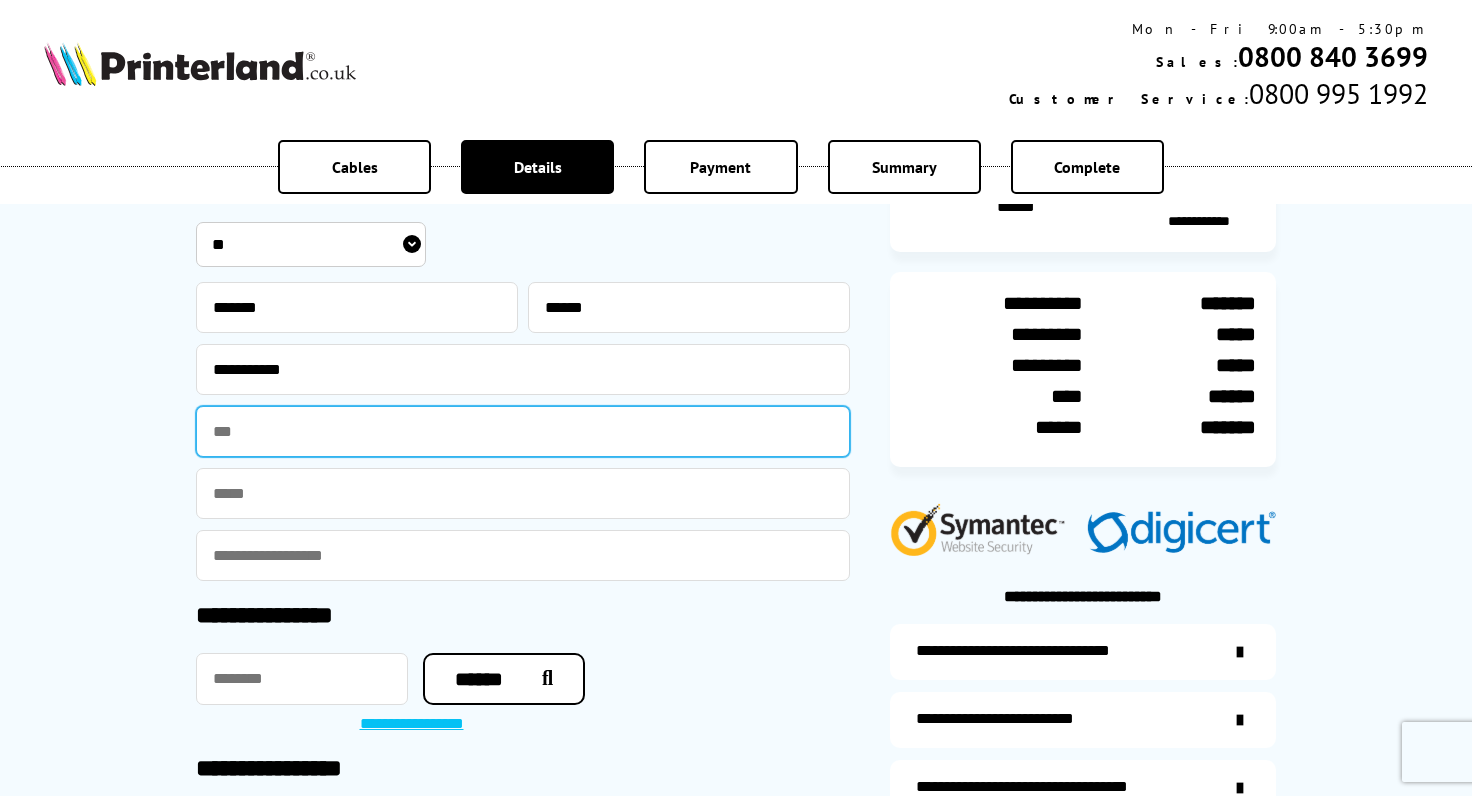 type on "**********" 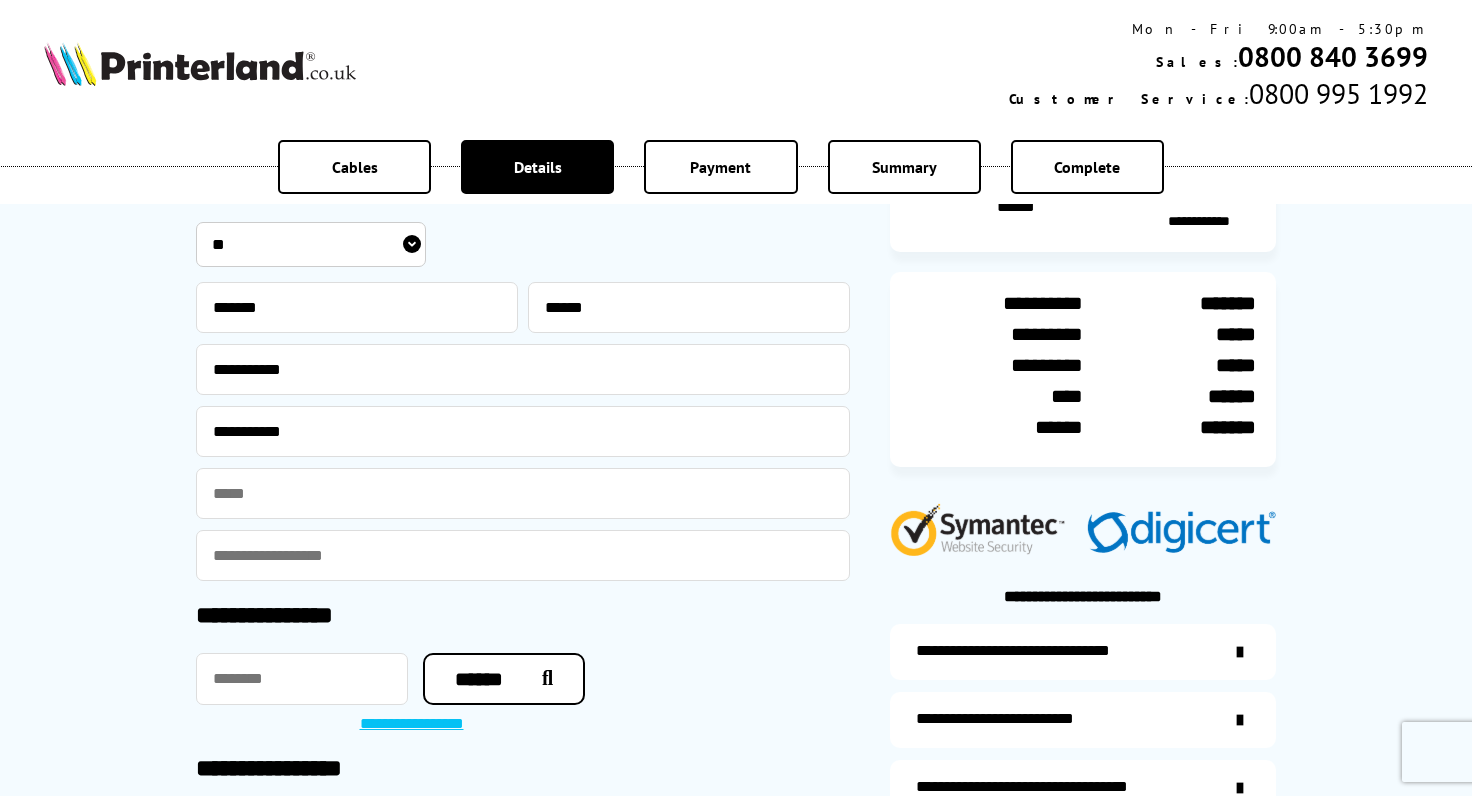 type on "**********" 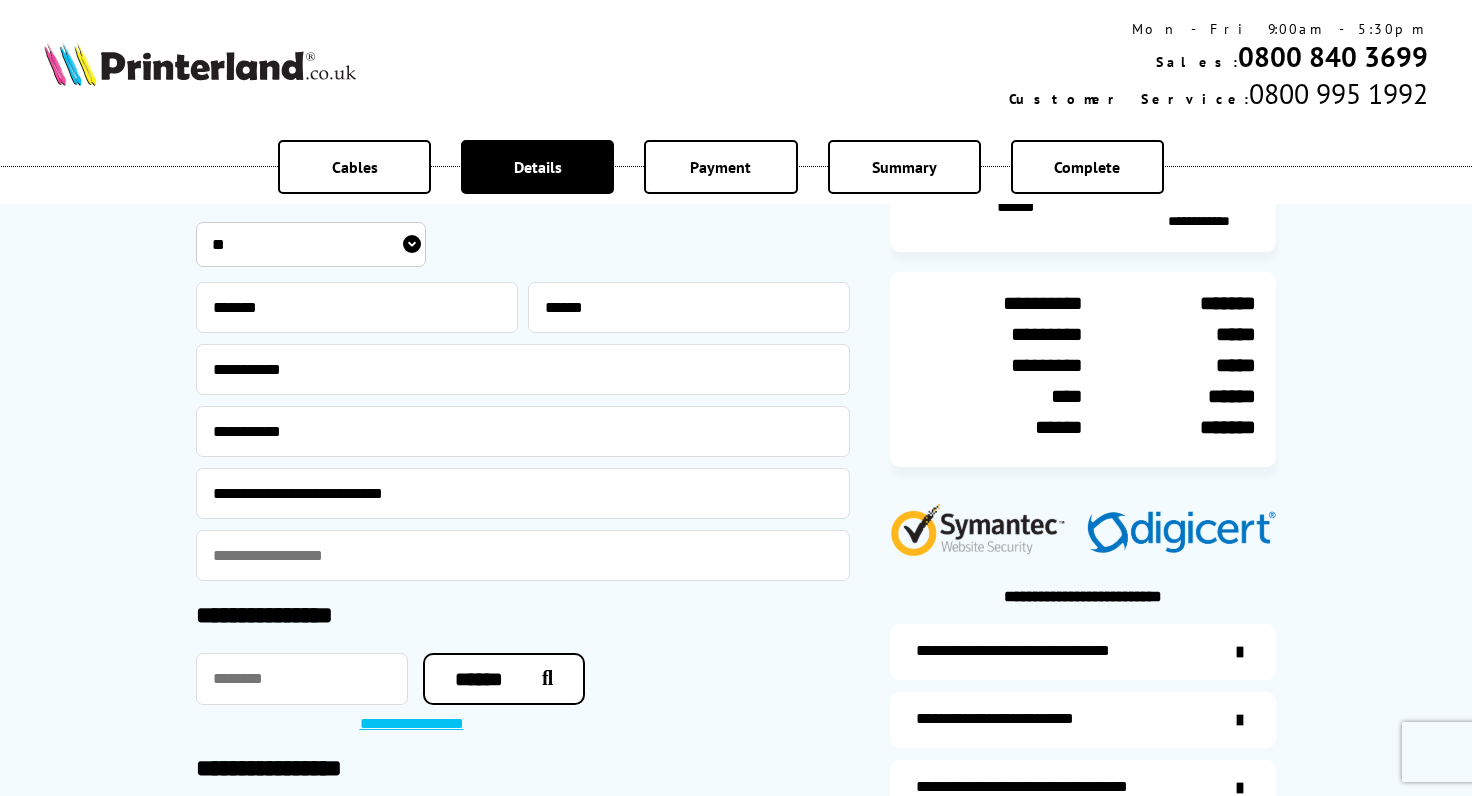 type on "**********" 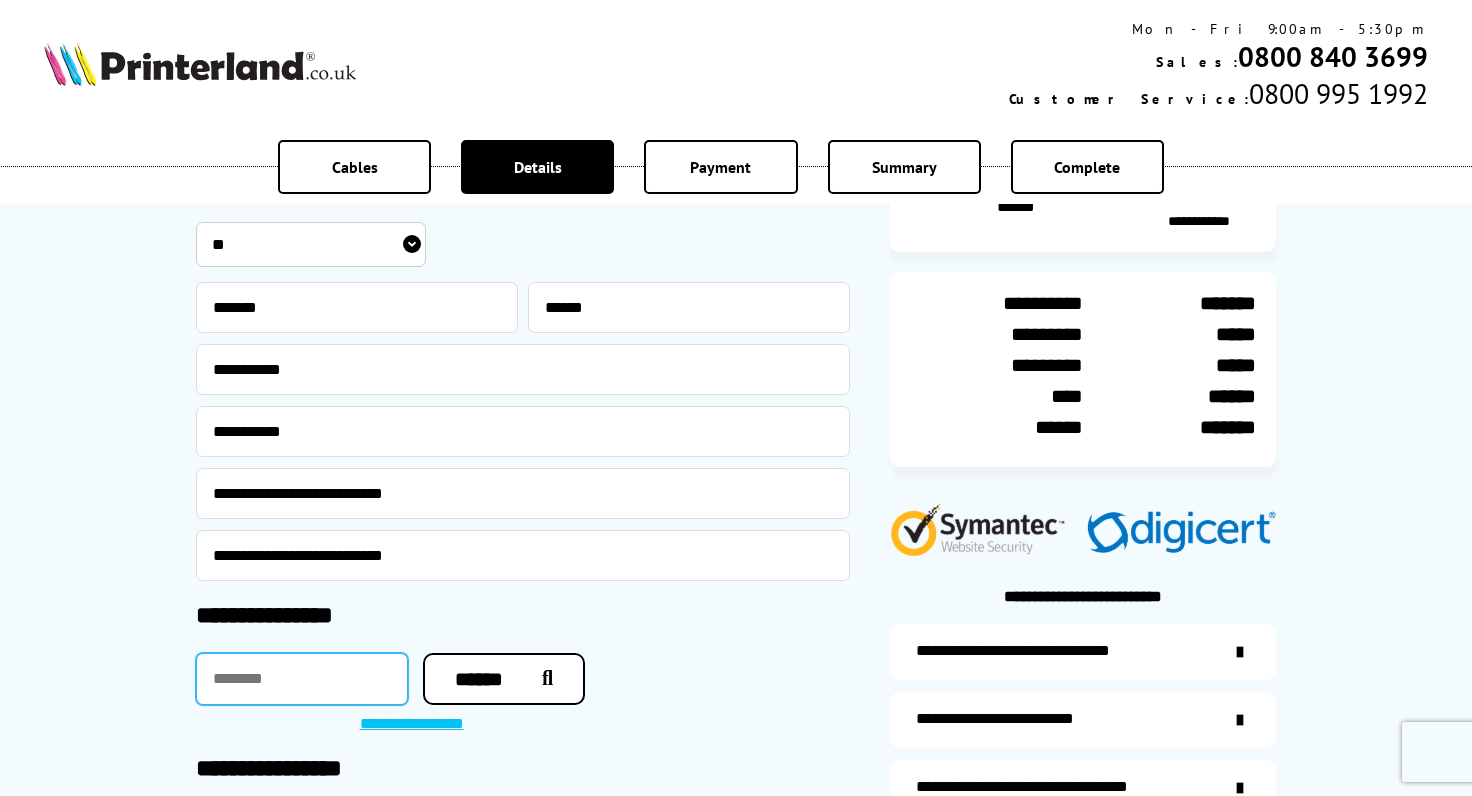 type on "********" 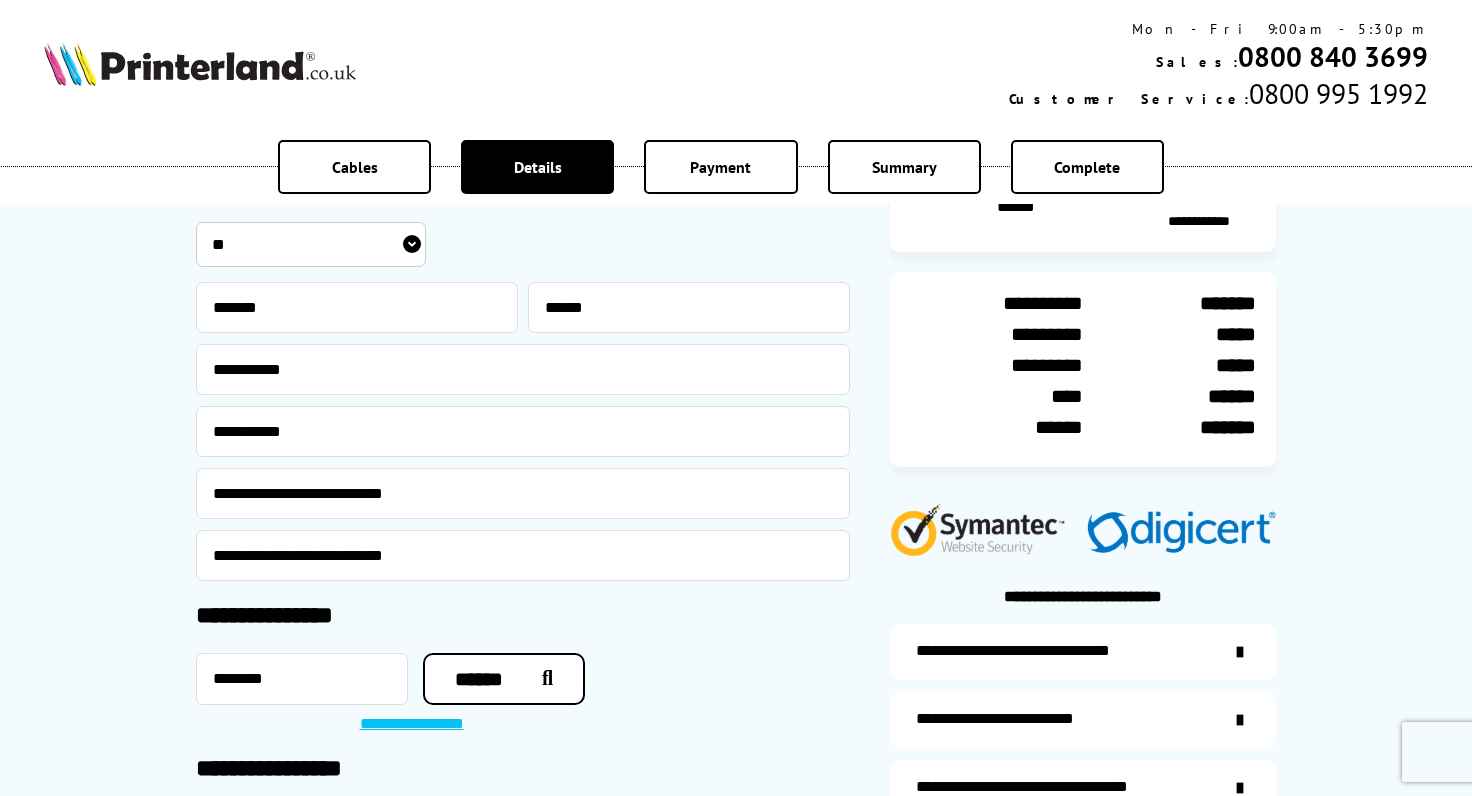 drag, startPoint x: 379, startPoint y: 493, endPoint x: 283, endPoint y: 494, distance: 96.00521 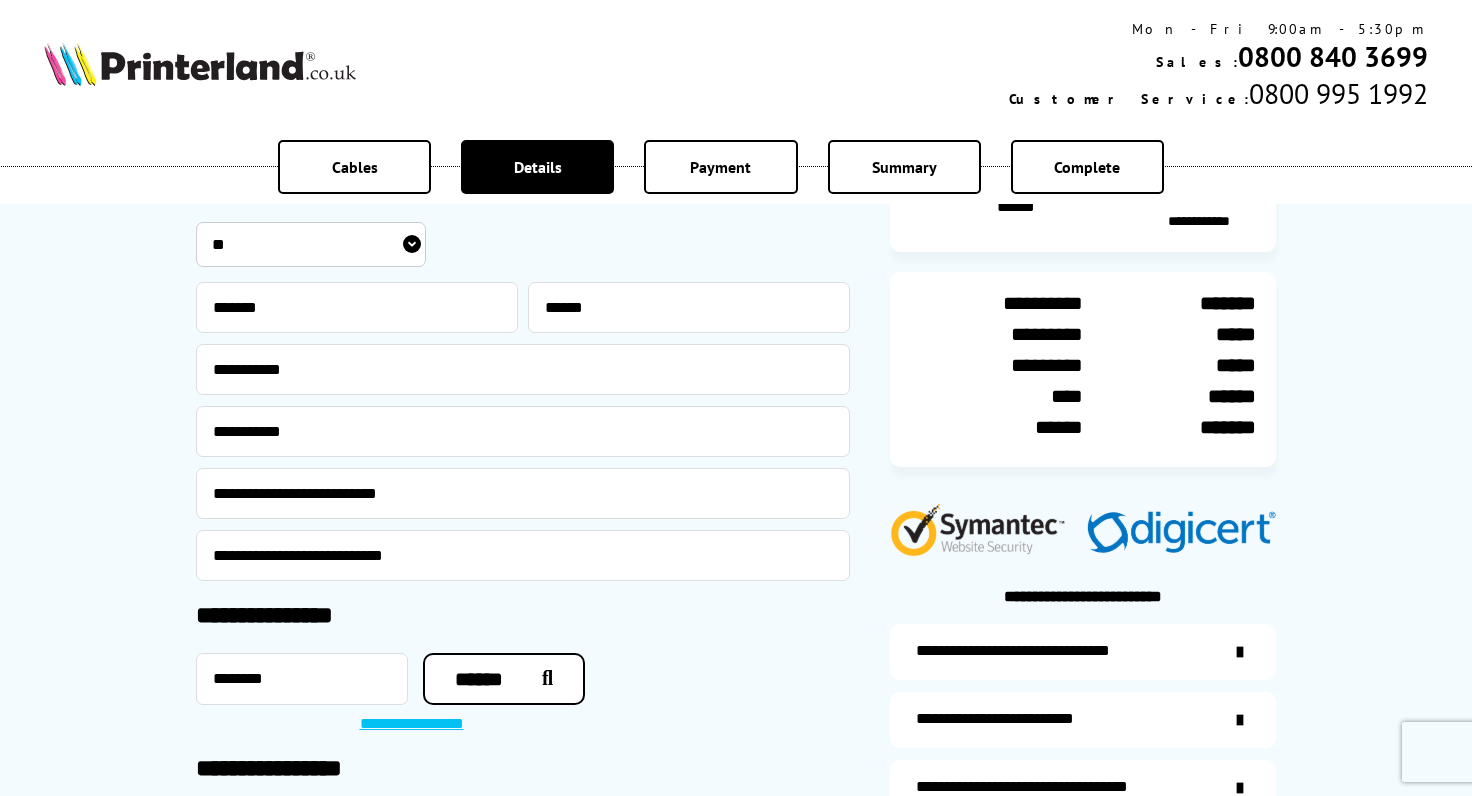 type on "**********" 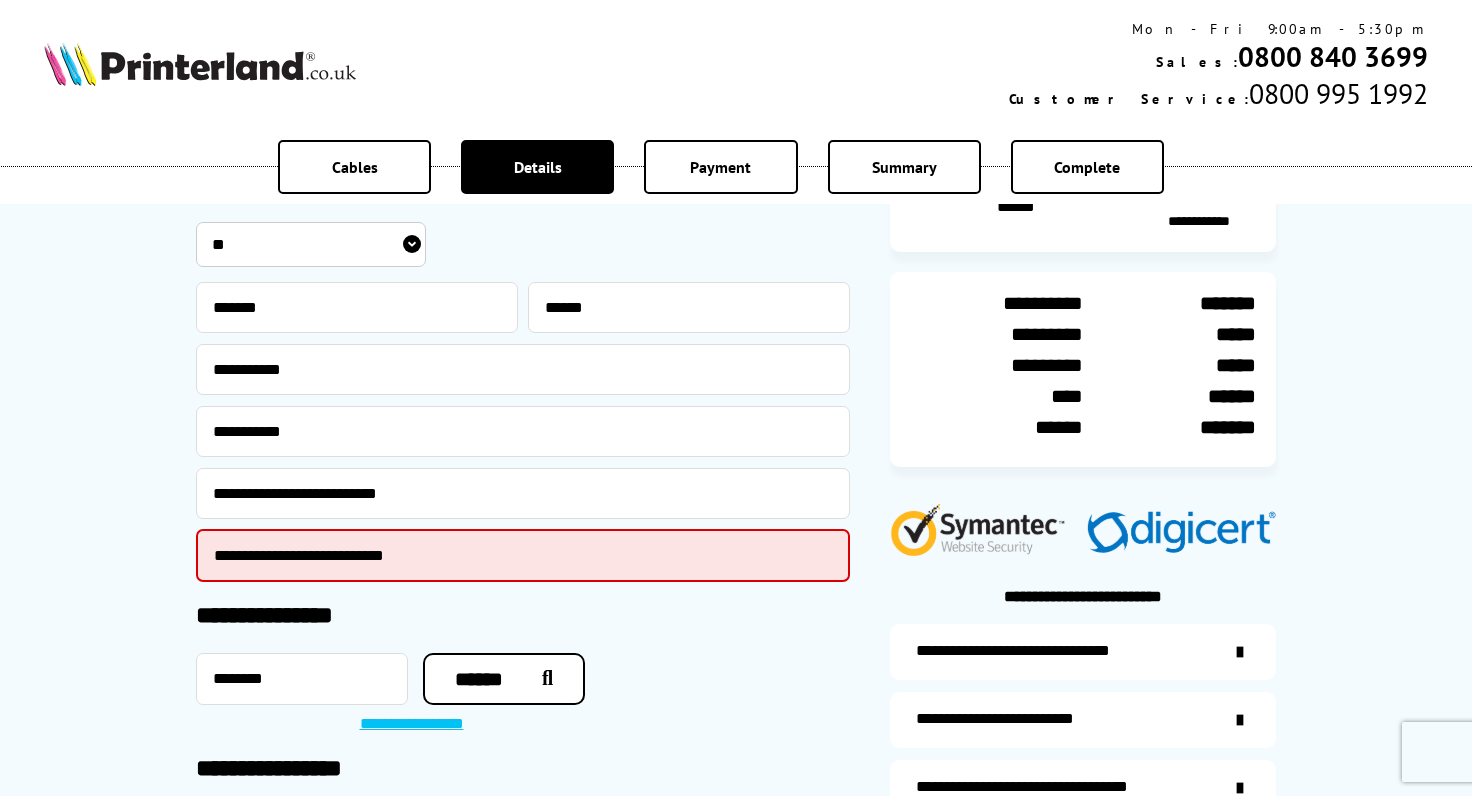 click on "**********" at bounding box center [736, 398] 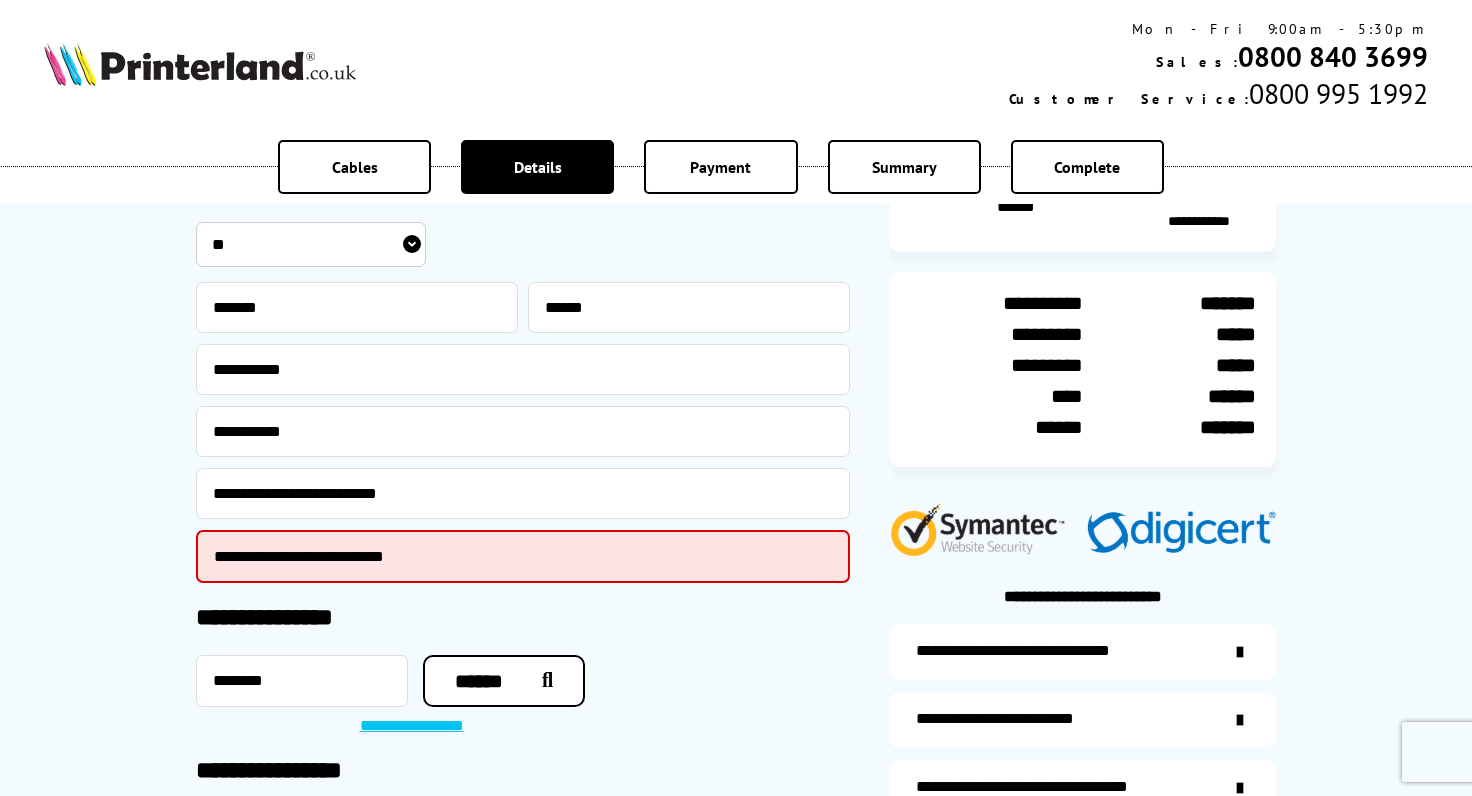 click on "**********" at bounding box center [523, 493] 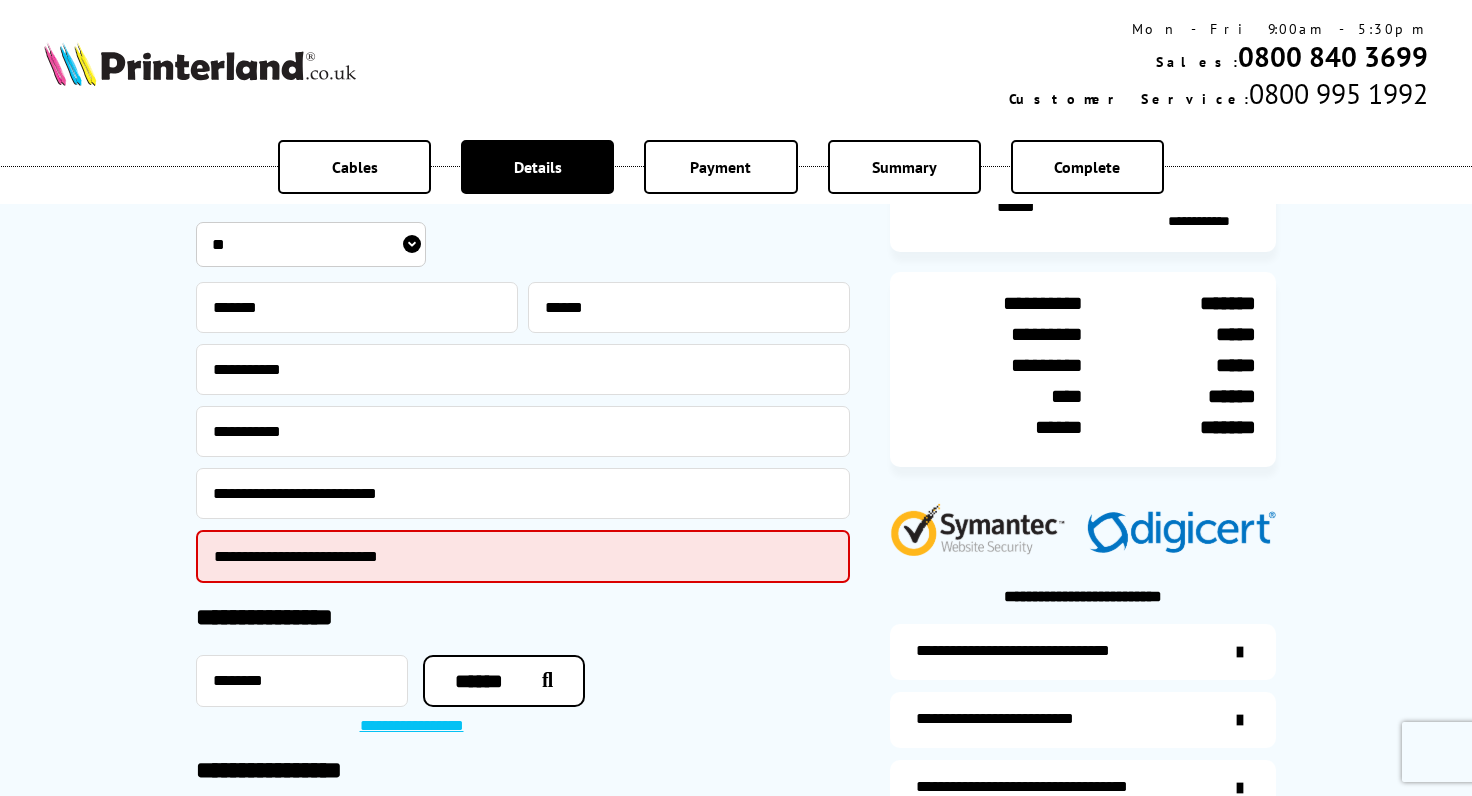 type on "**********" 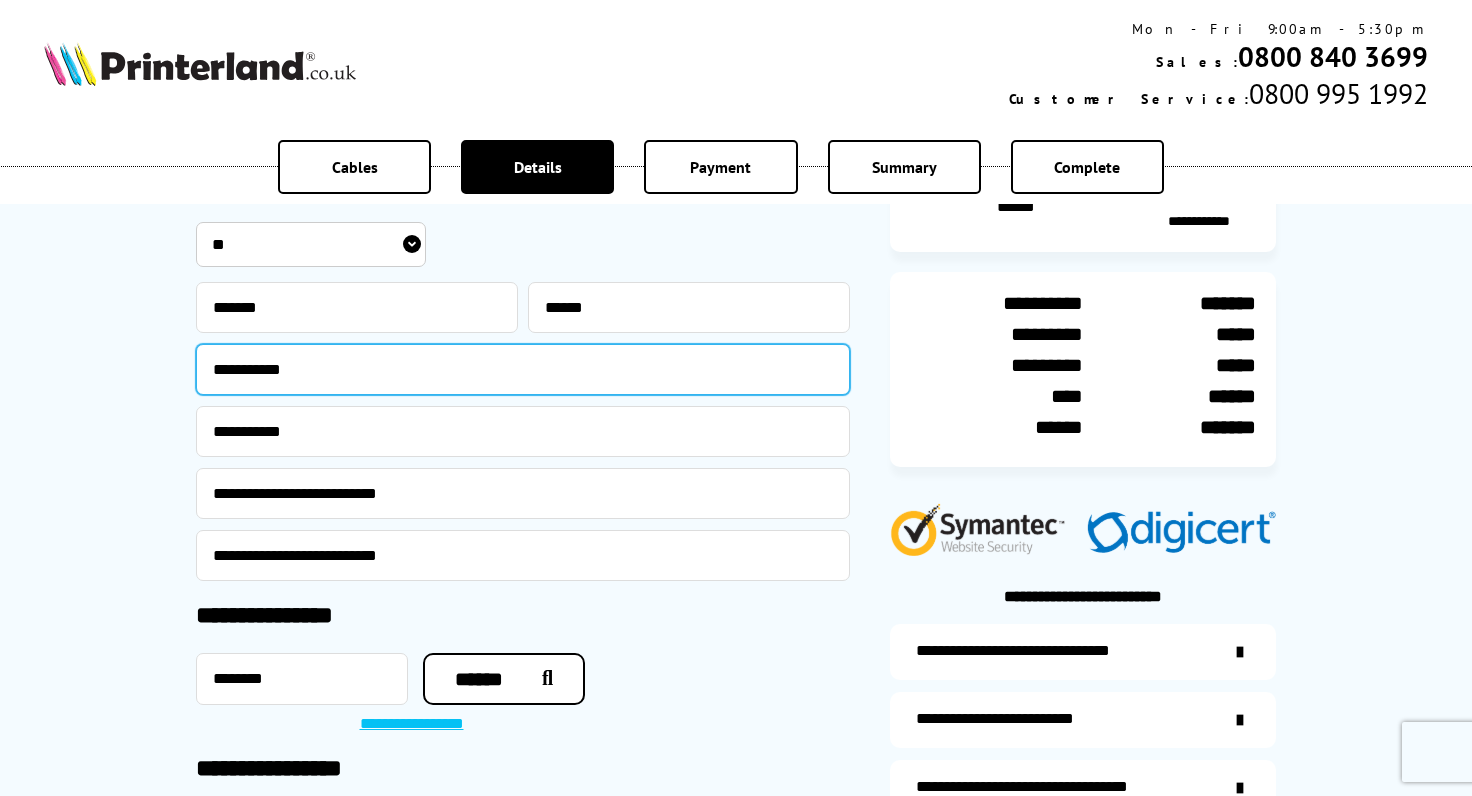 drag, startPoint x: 340, startPoint y: 367, endPoint x: 181, endPoint y: 362, distance: 159.0786 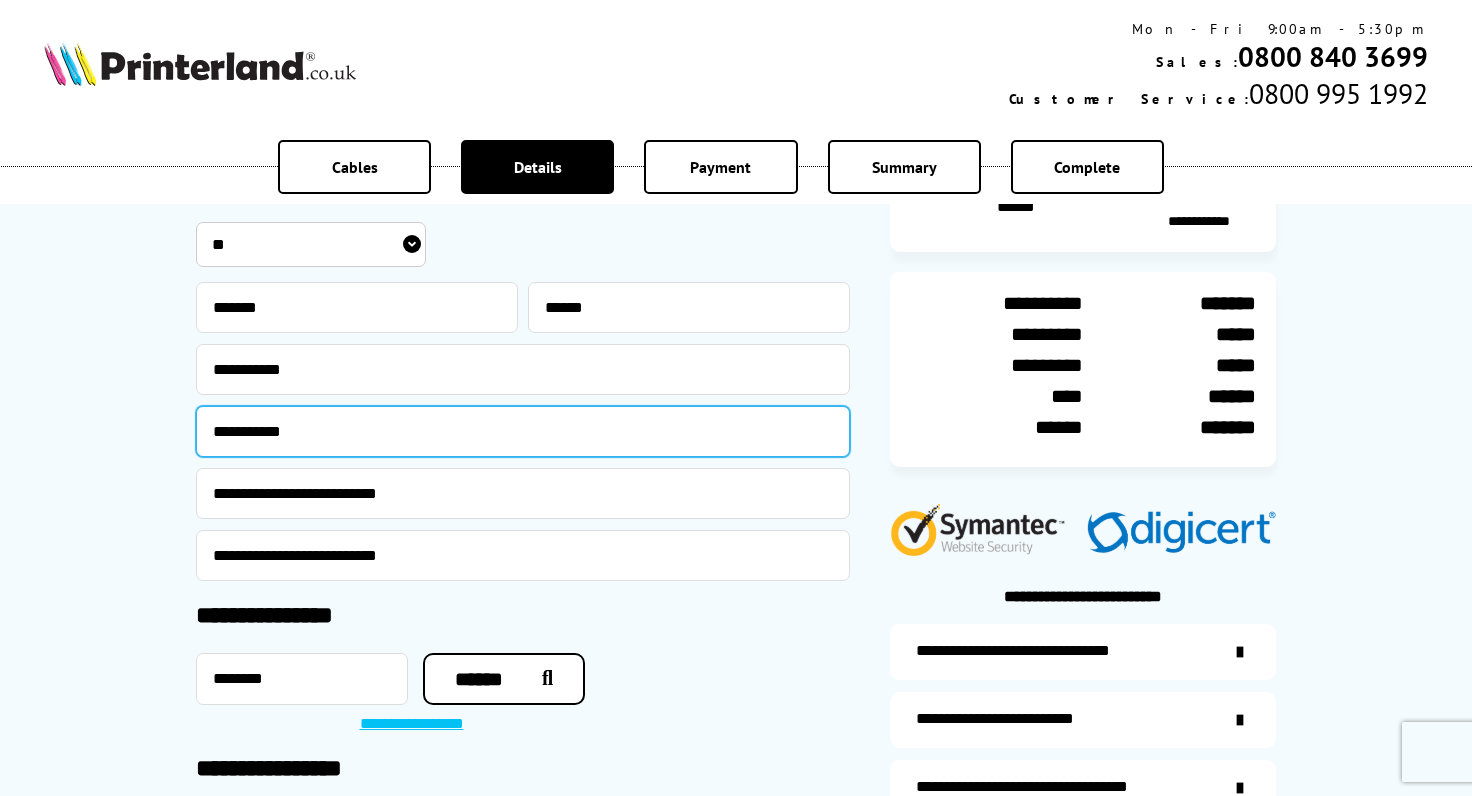 click on "**********" at bounding box center (523, 431) 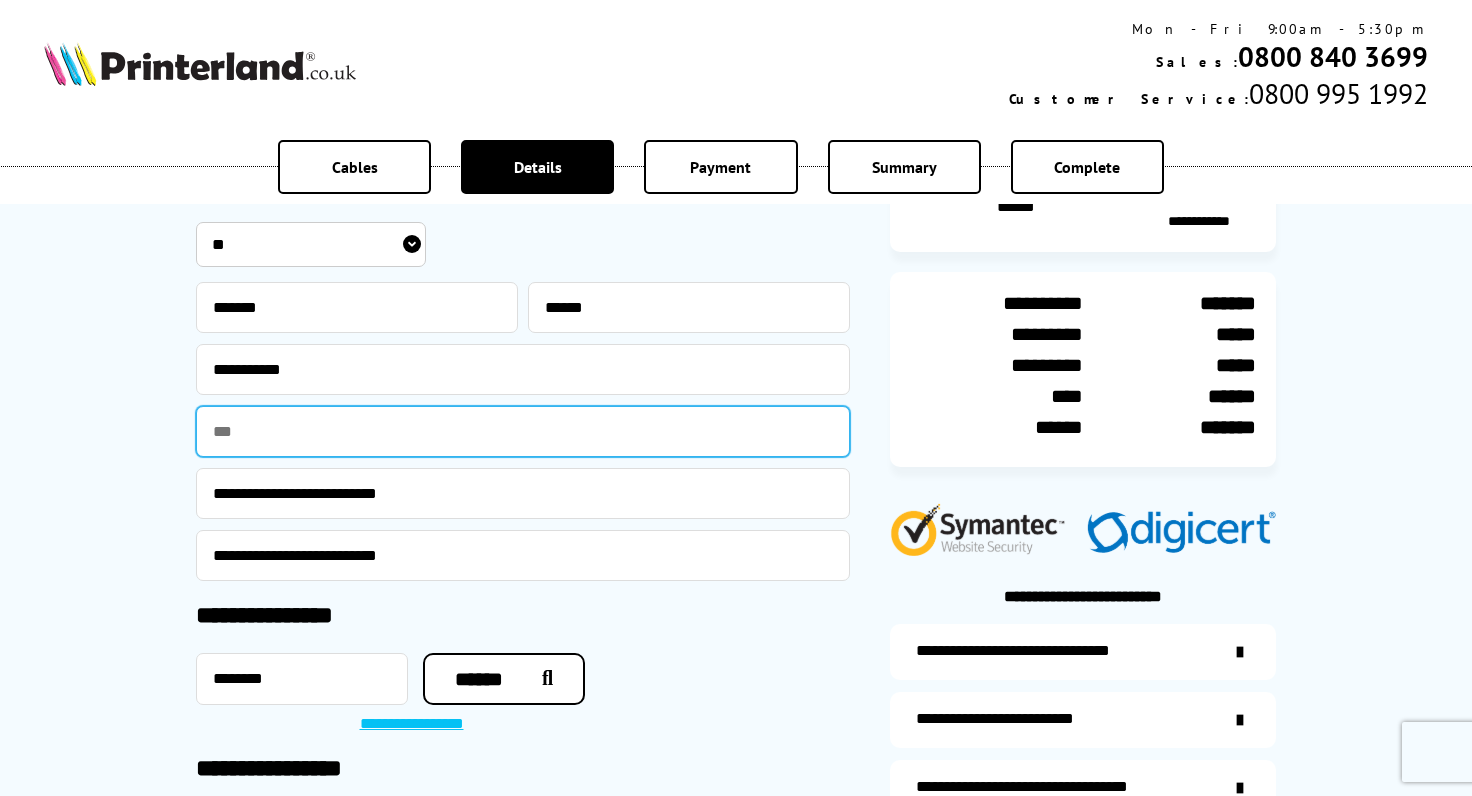 type 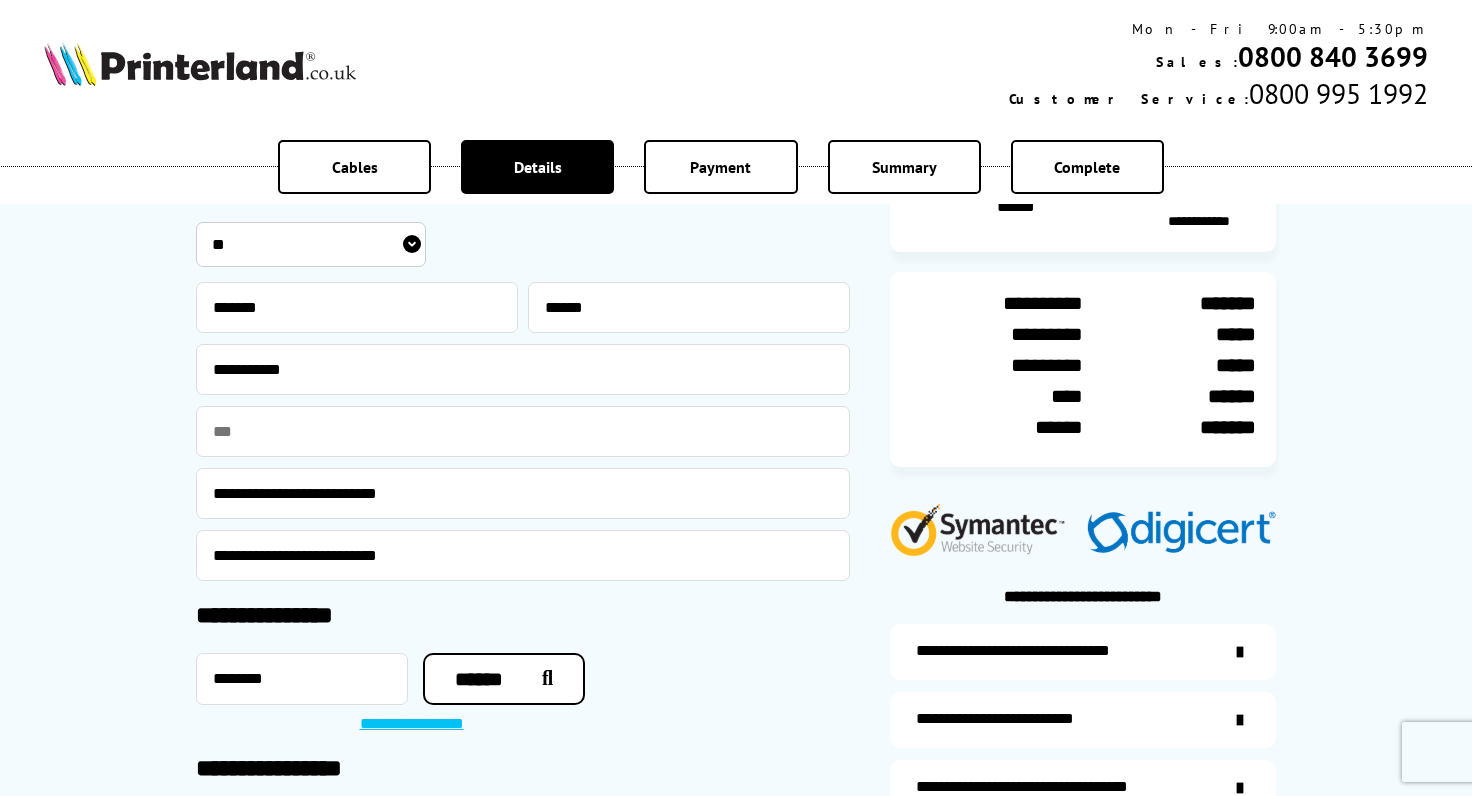click on "**********" at bounding box center (736, 398) 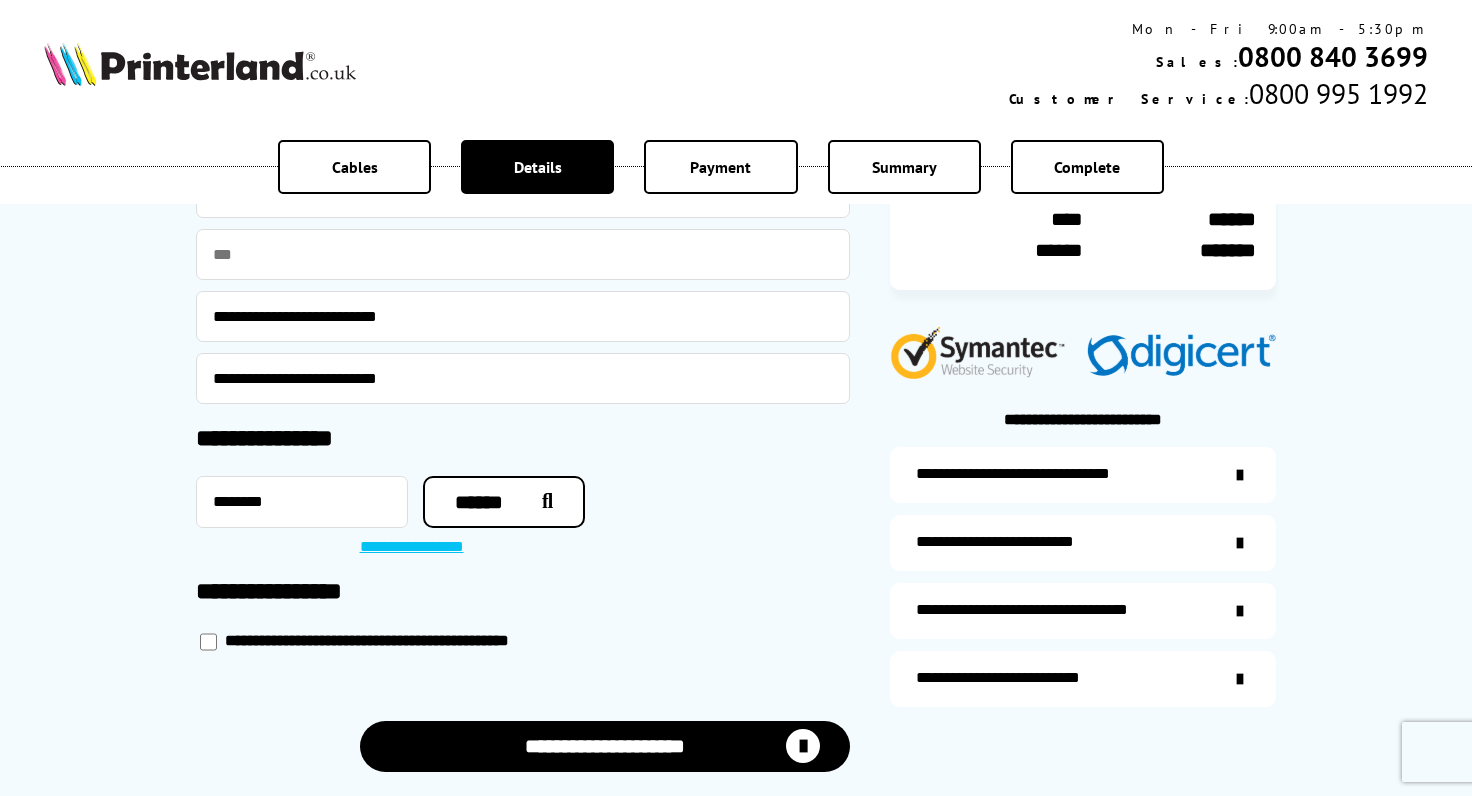 scroll, scrollTop: 384, scrollLeft: 0, axis: vertical 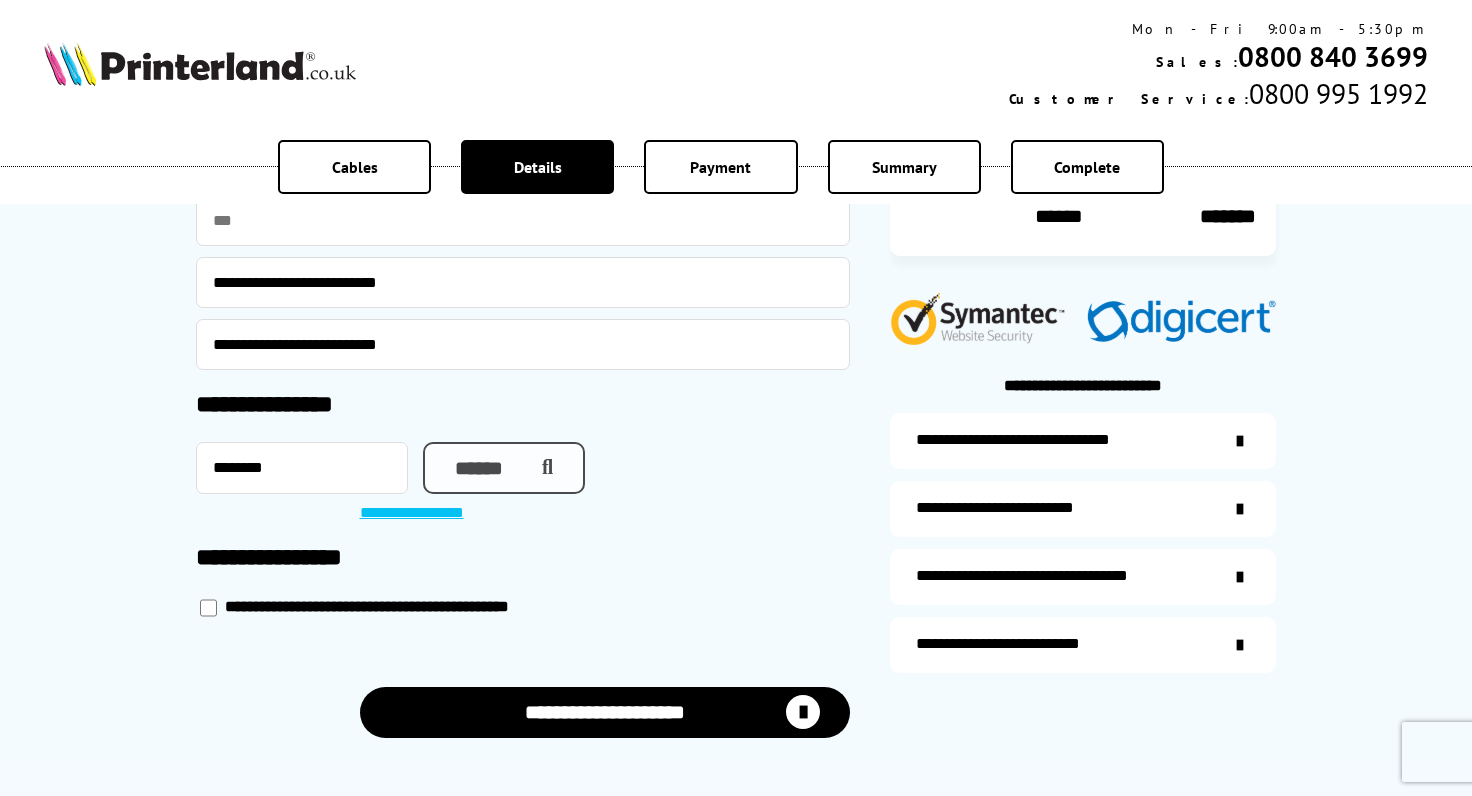 click on "******" at bounding box center [504, 468] 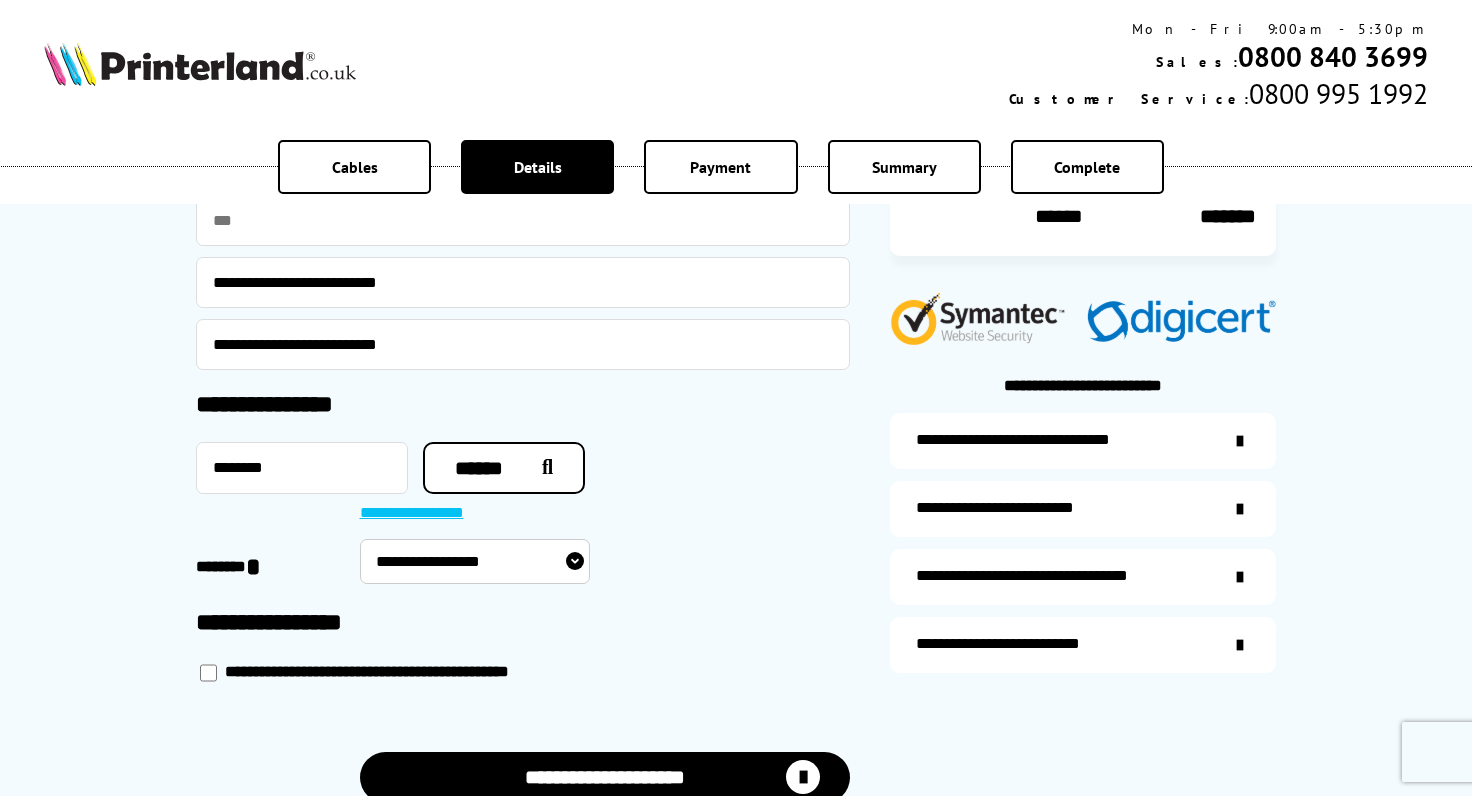 select on "**********" 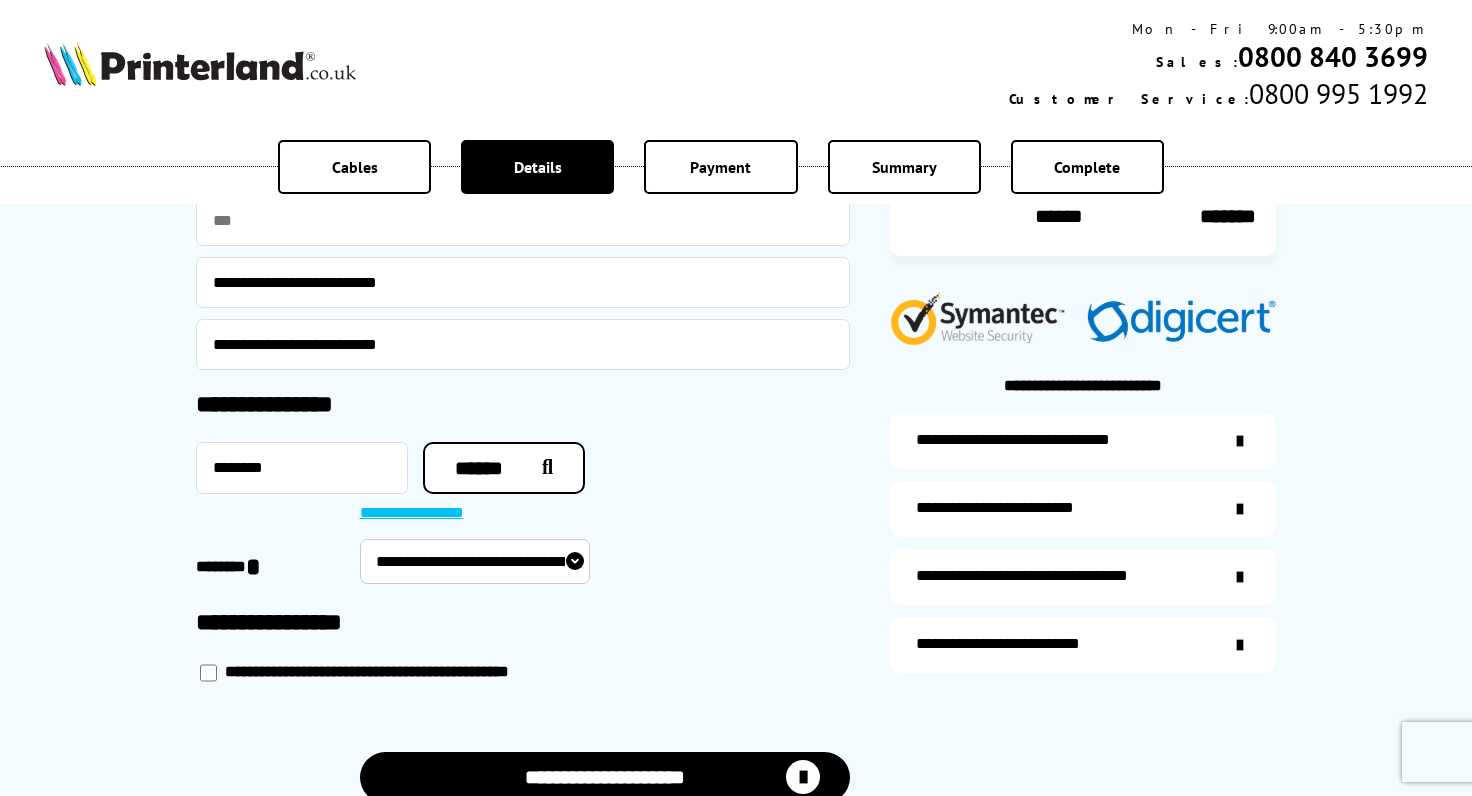 select on "**********" 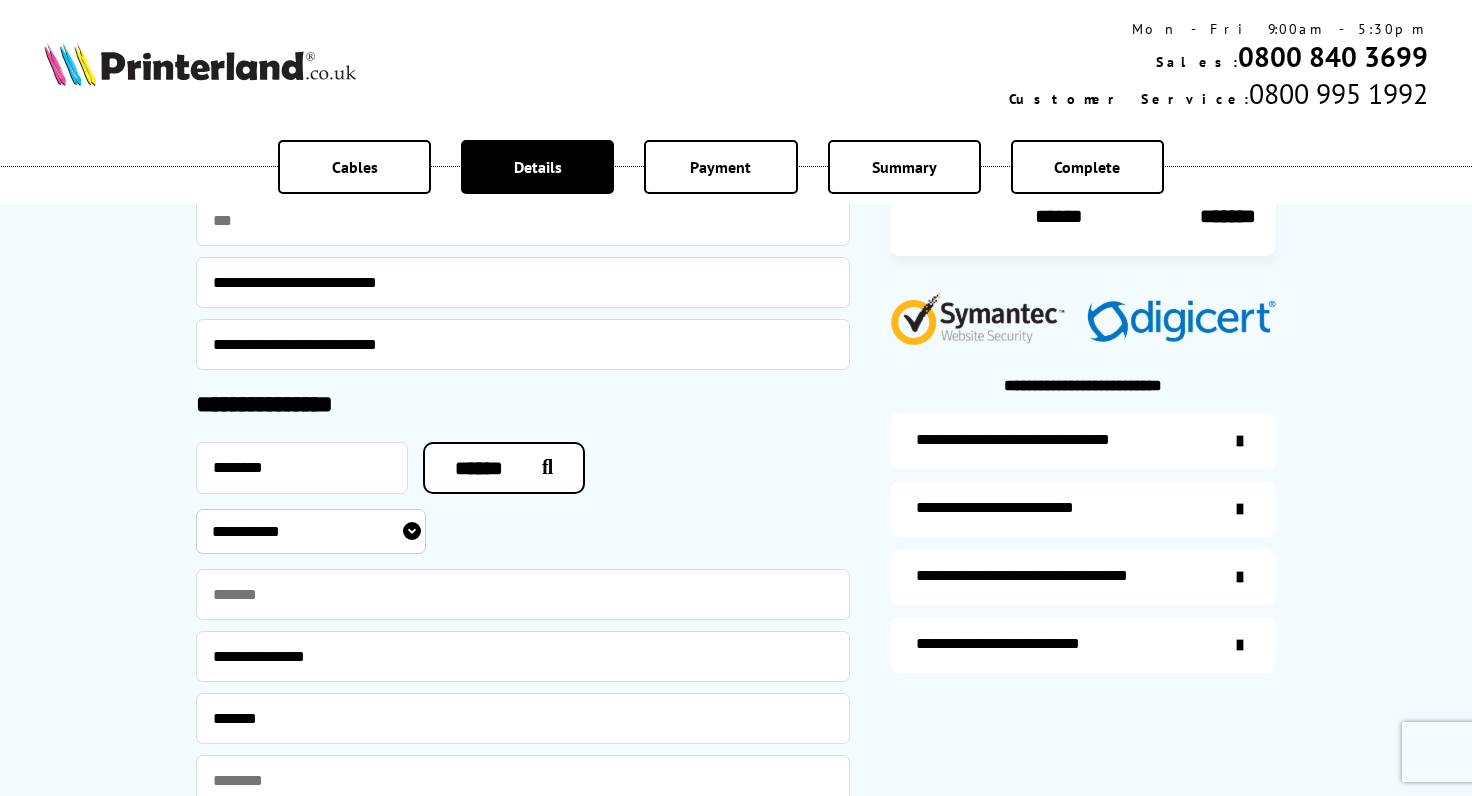 scroll, scrollTop: 402, scrollLeft: 0, axis: vertical 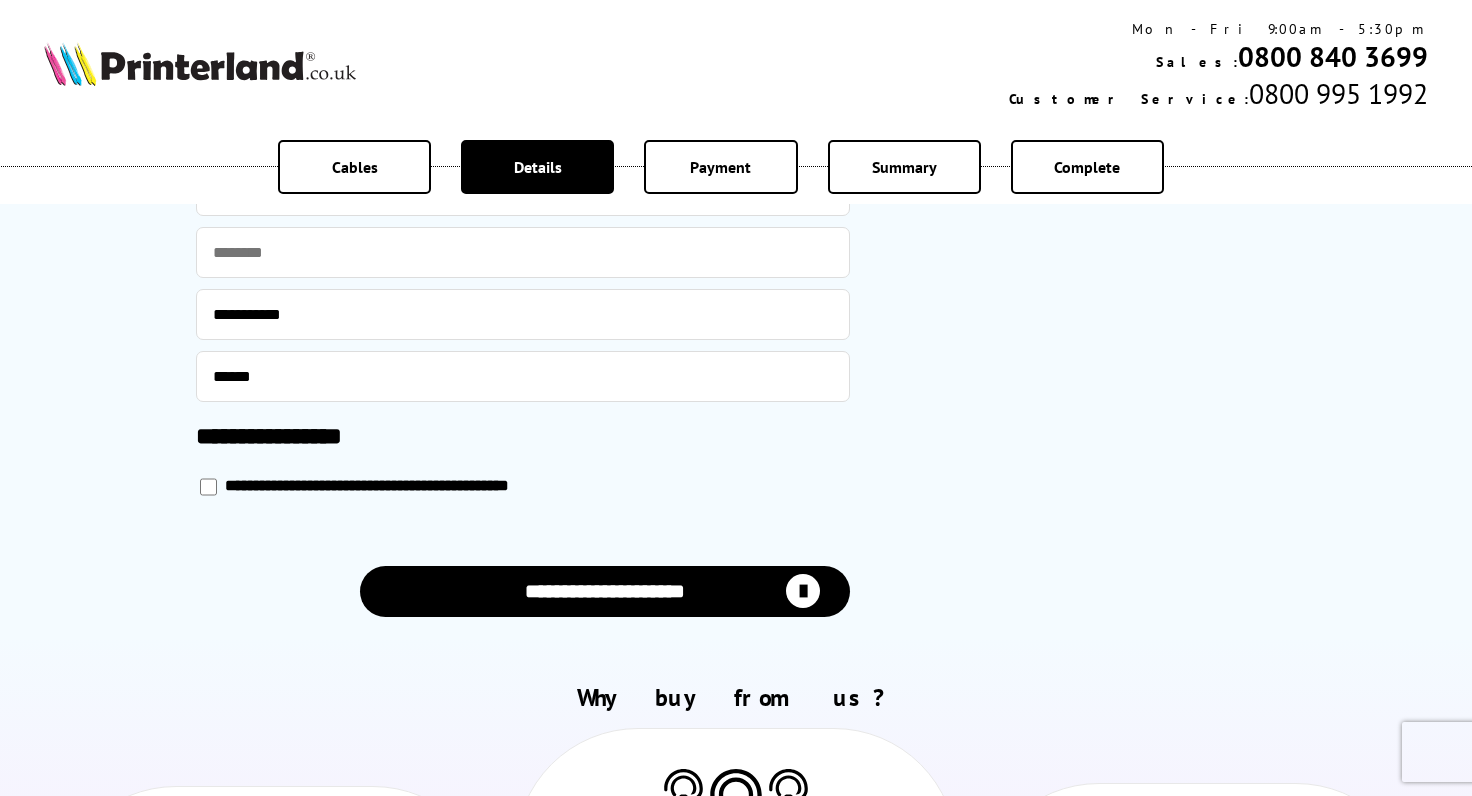 type on "**********" 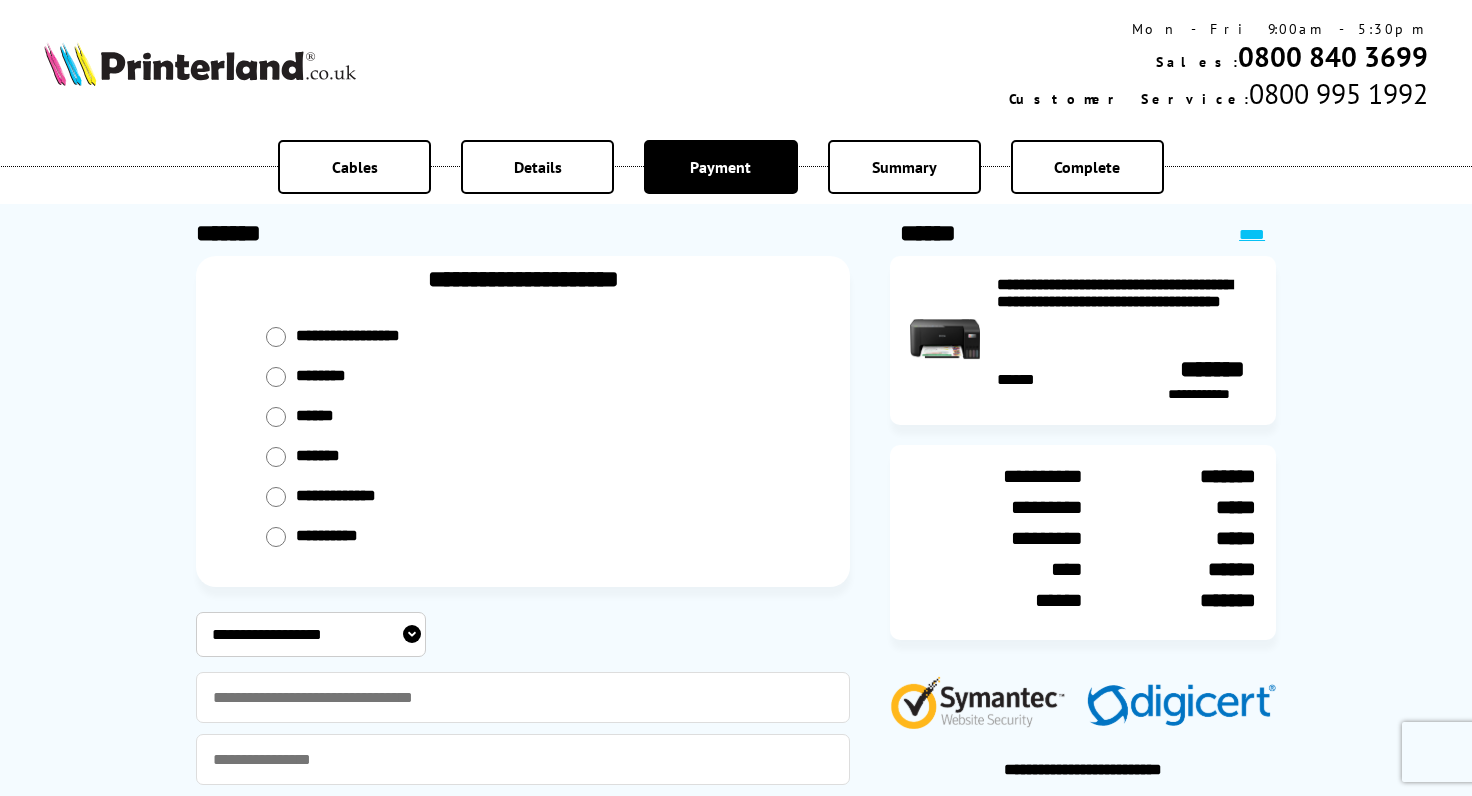 scroll, scrollTop: 0, scrollLeft: 0, axis: both 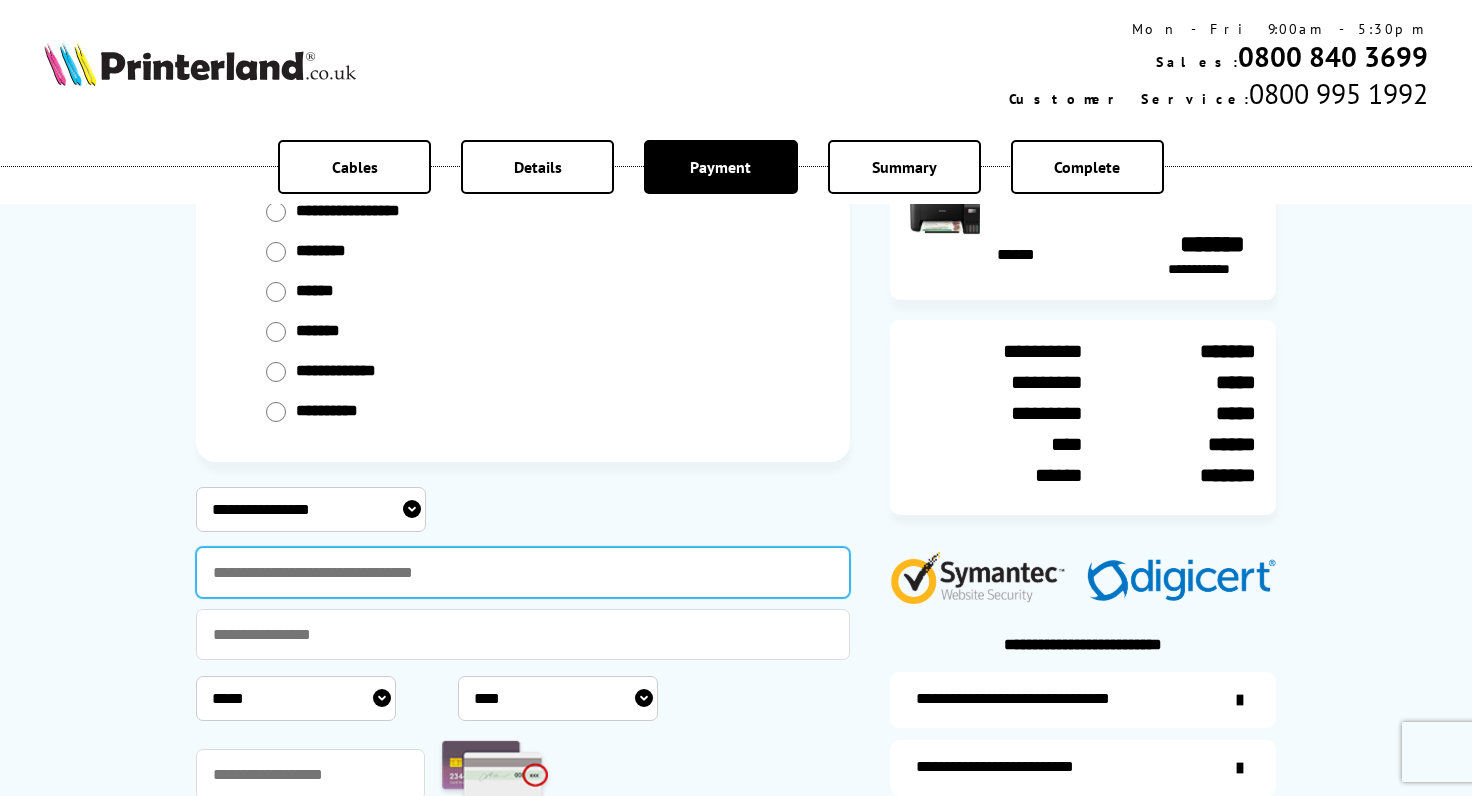 click at bounding box center (523, 572) 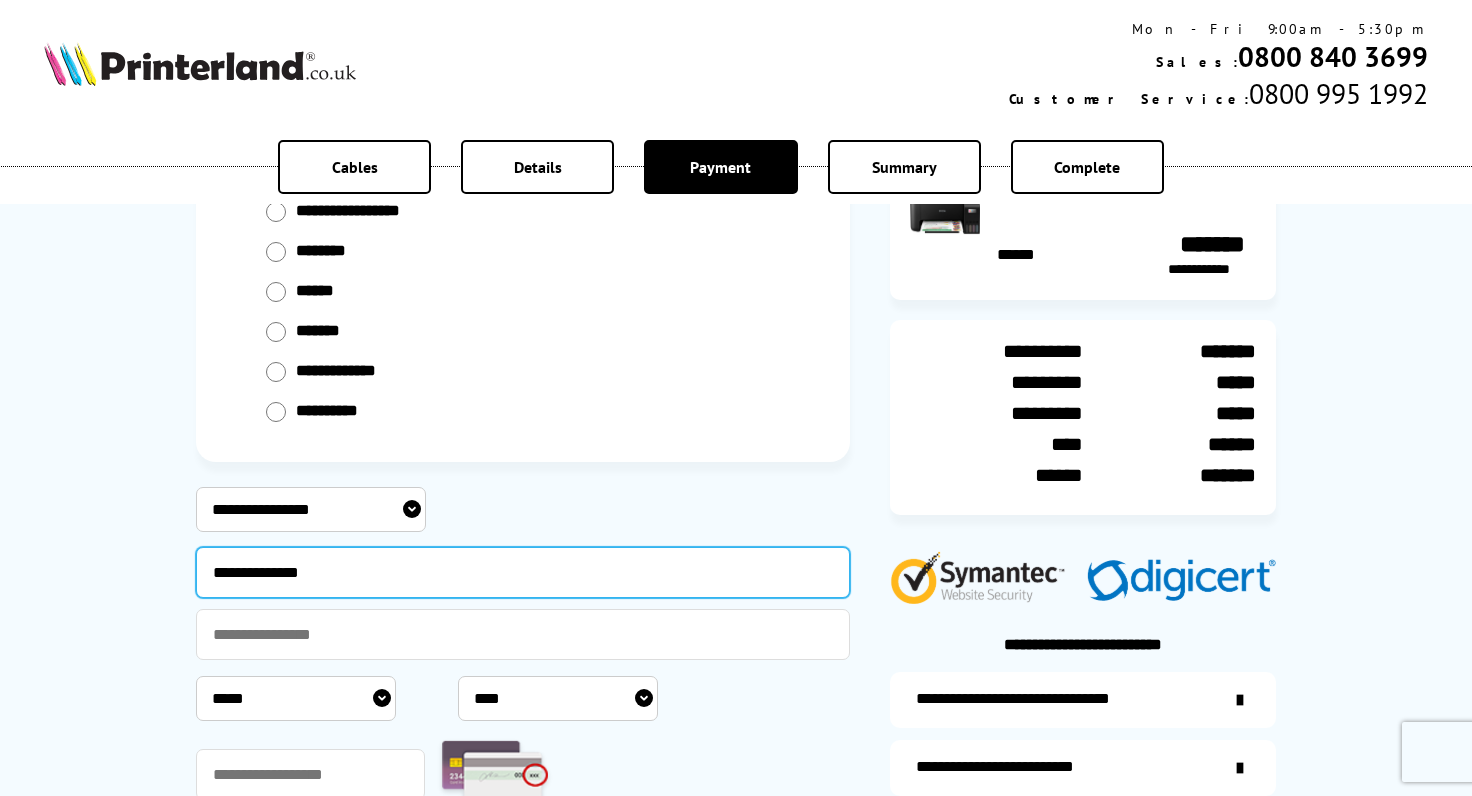 type on "**********" 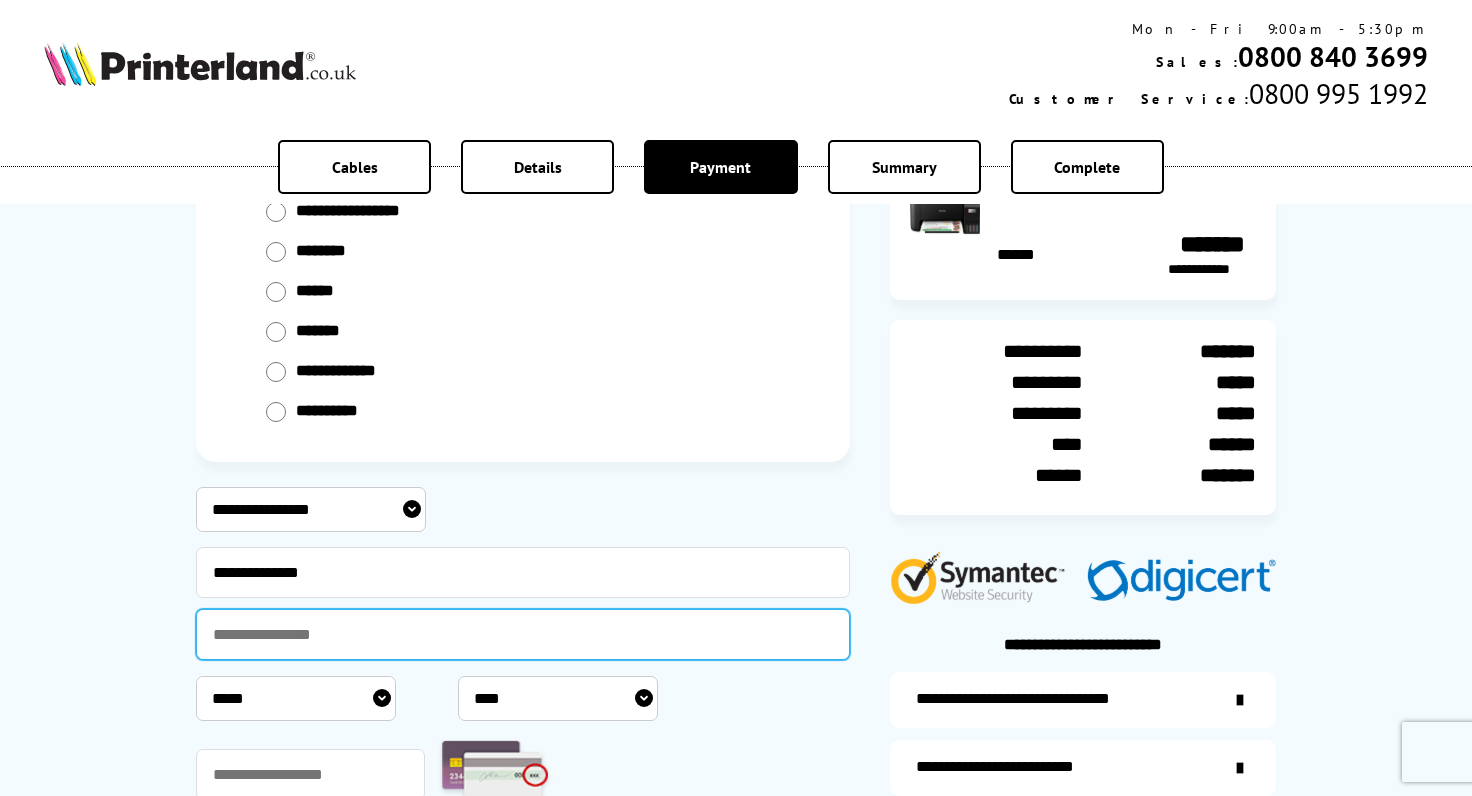 click at bounding box center [523, 634] 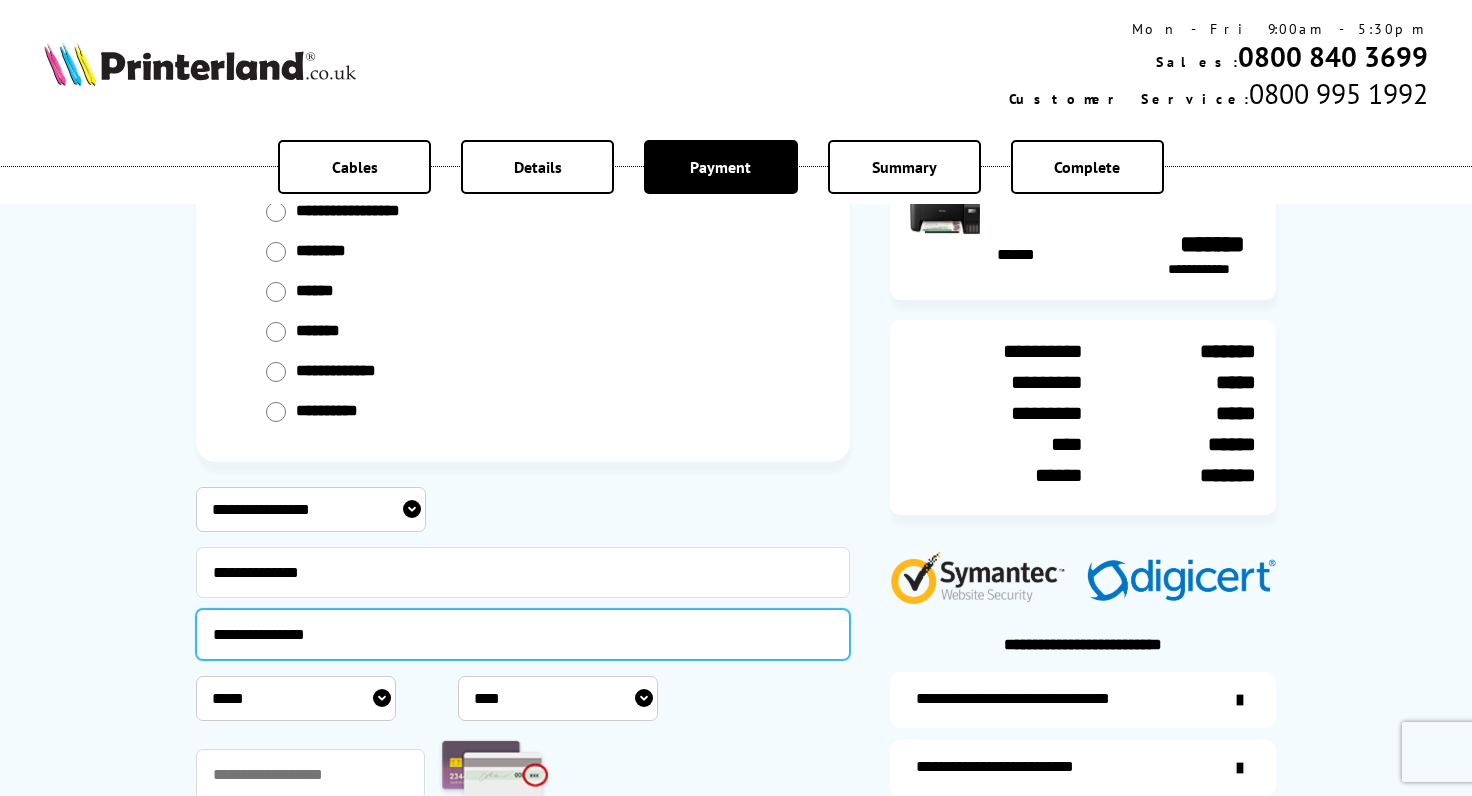 type on "**********" 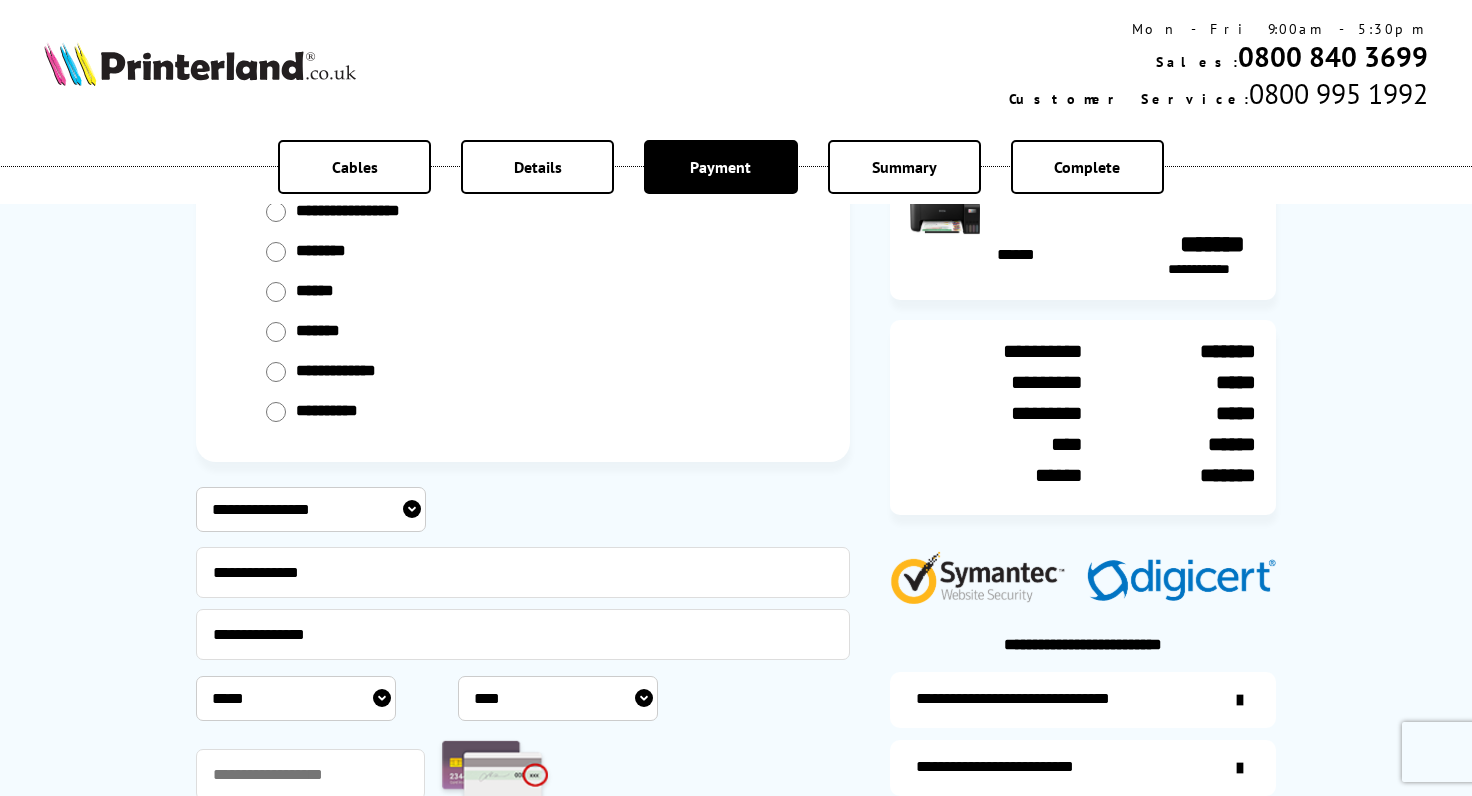 select on "*" 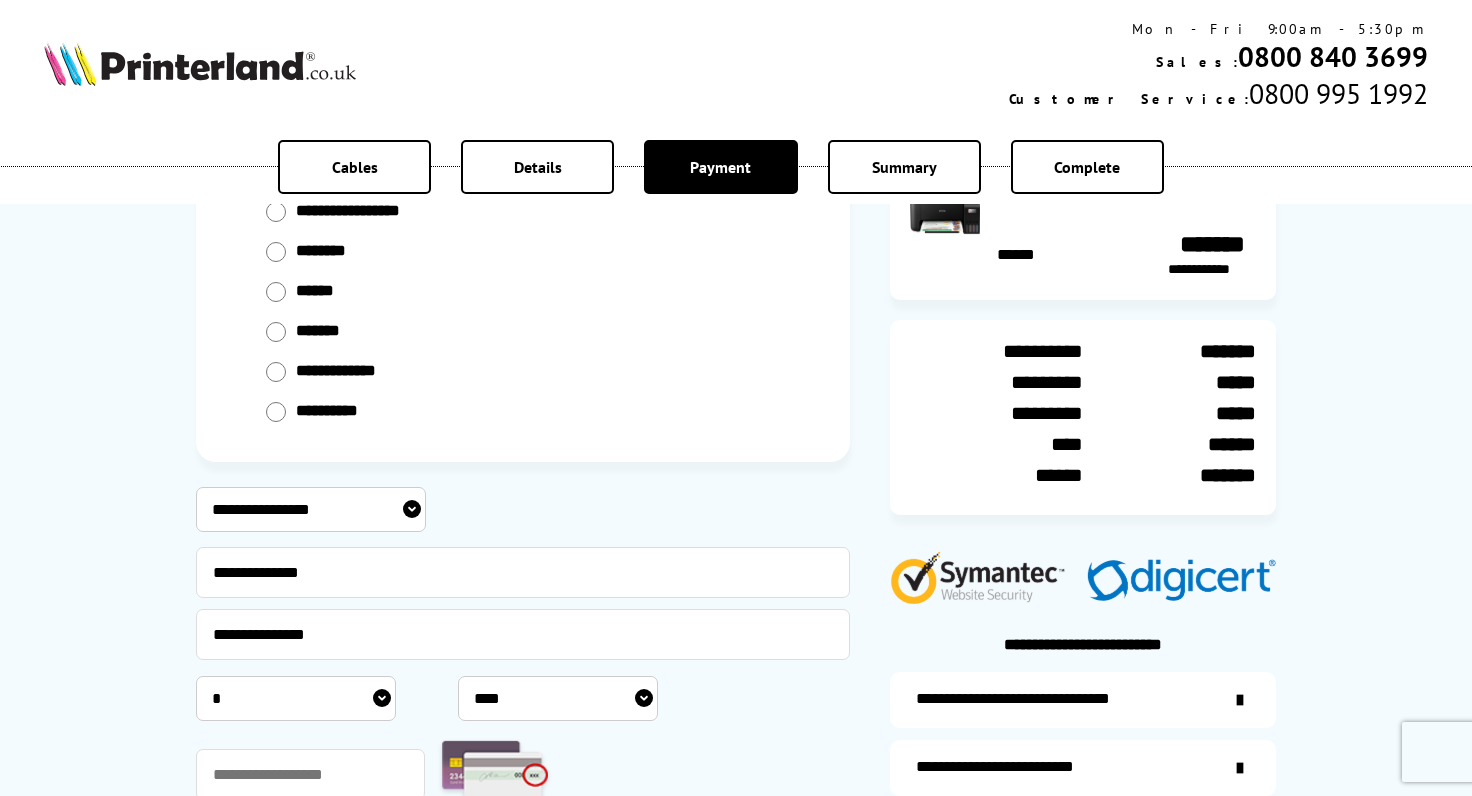 select on "****" 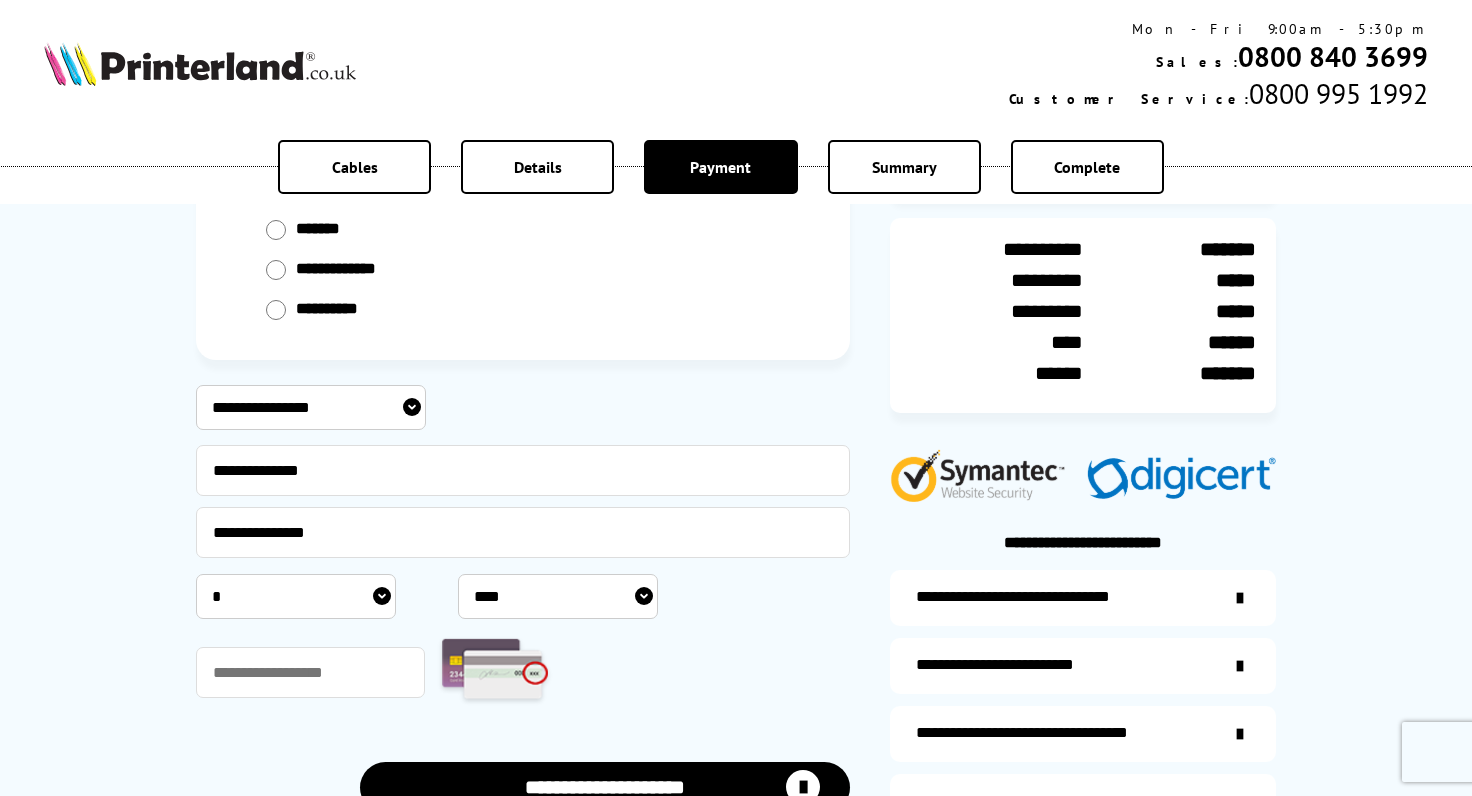 scroll, scrollTop: 233, scrollLeft: 0, axis: vertical 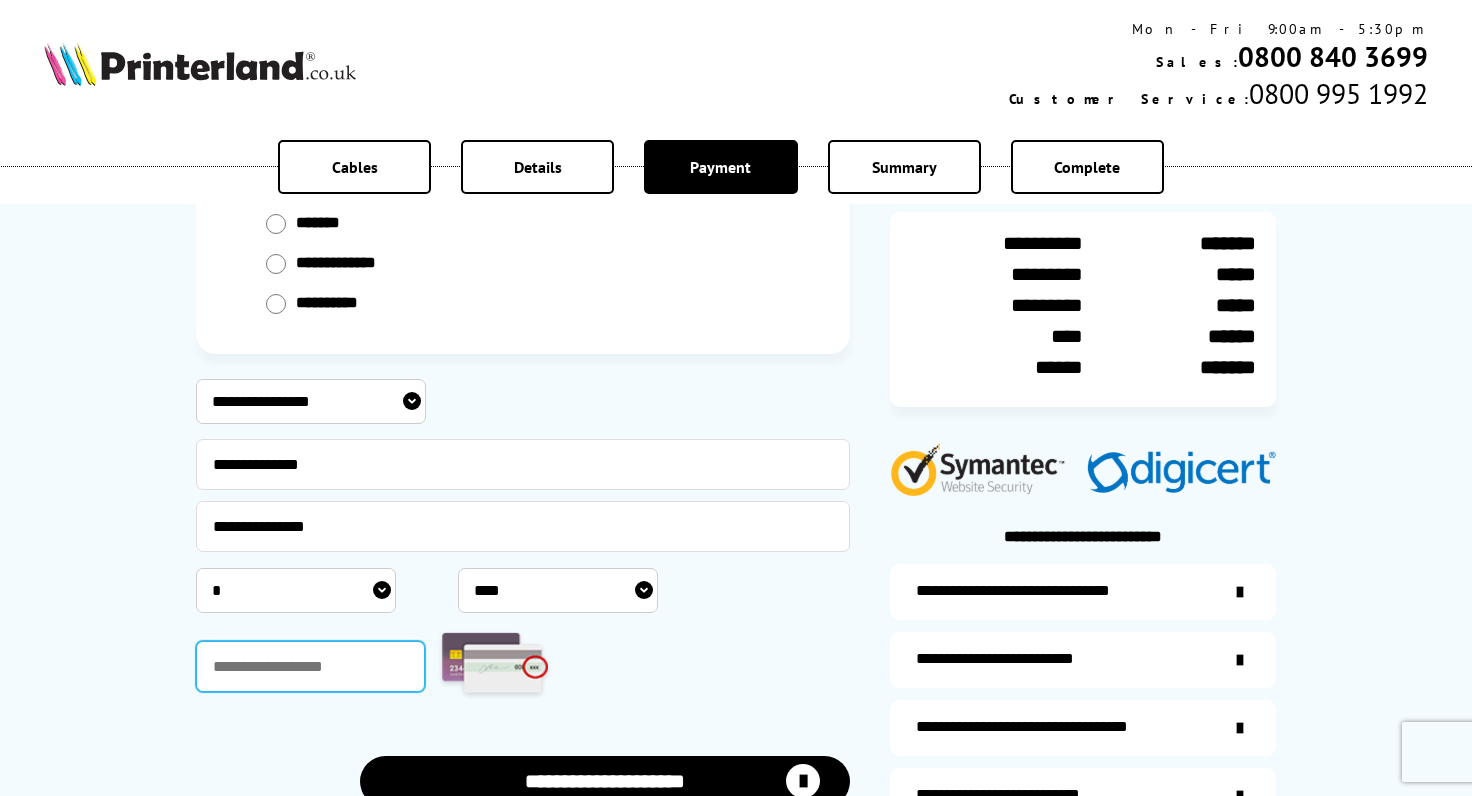 click at bounding box center [310, 666] 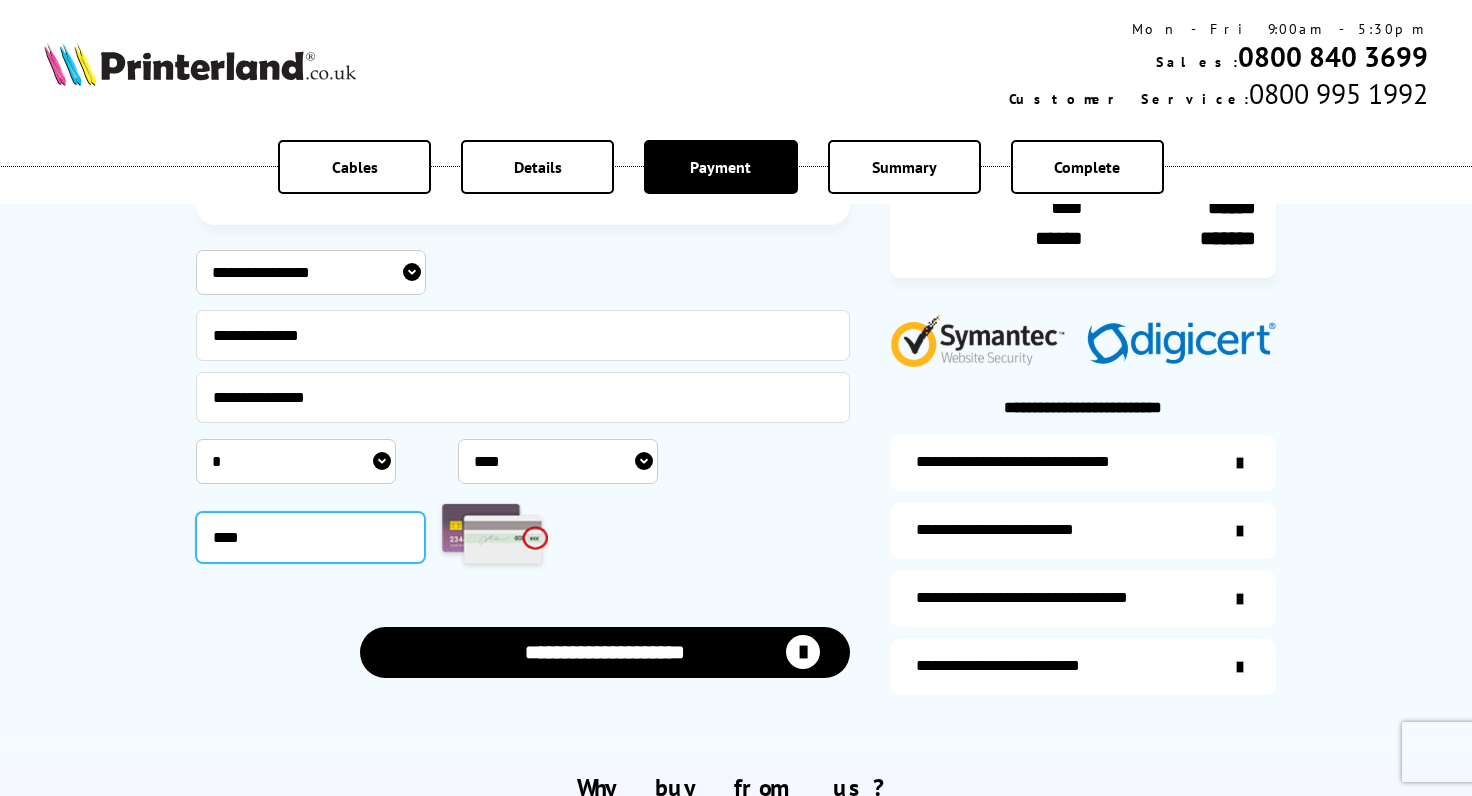 scroll, scrollTop: 360, scrollLeft: 0, axis: vertical 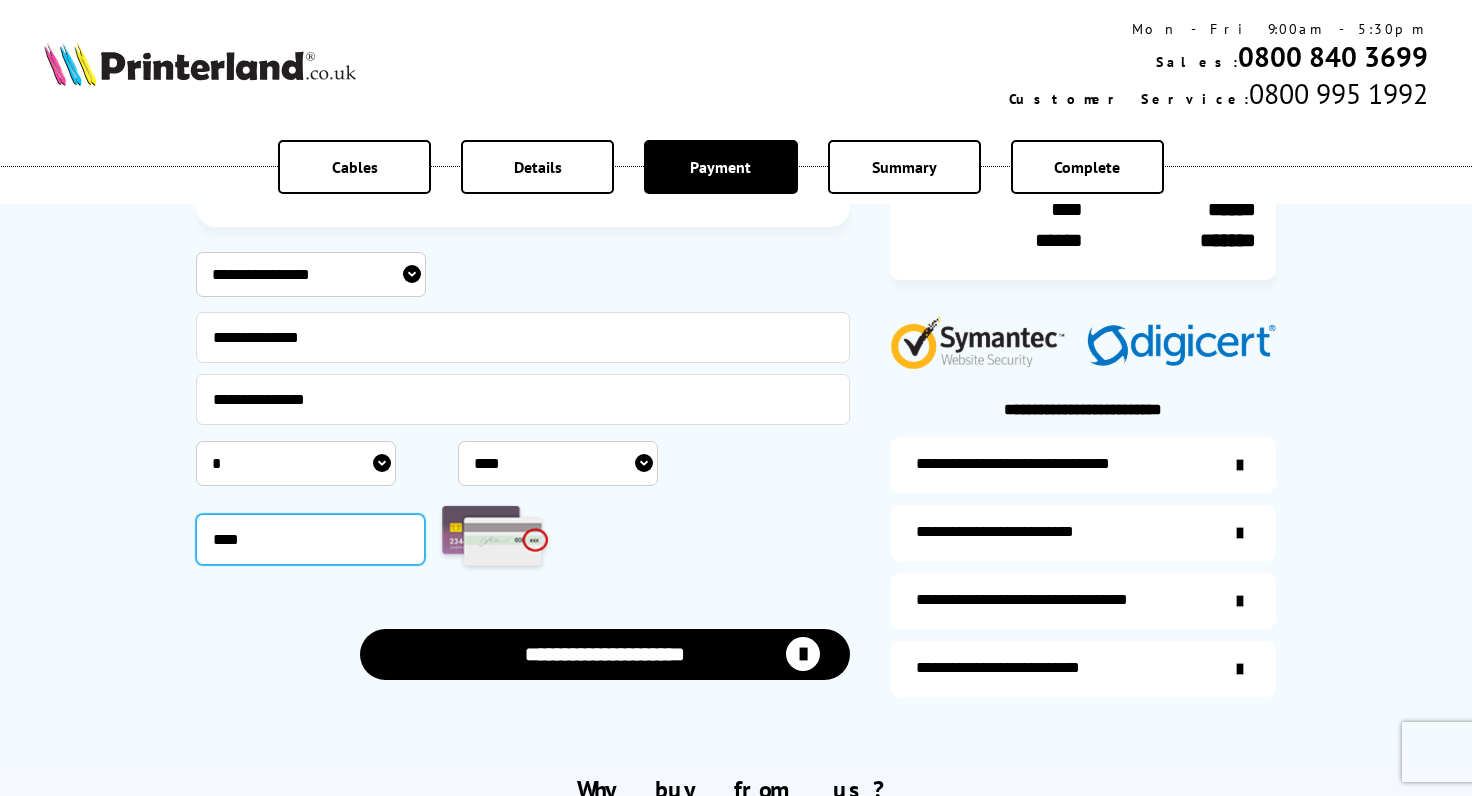 type on "****" 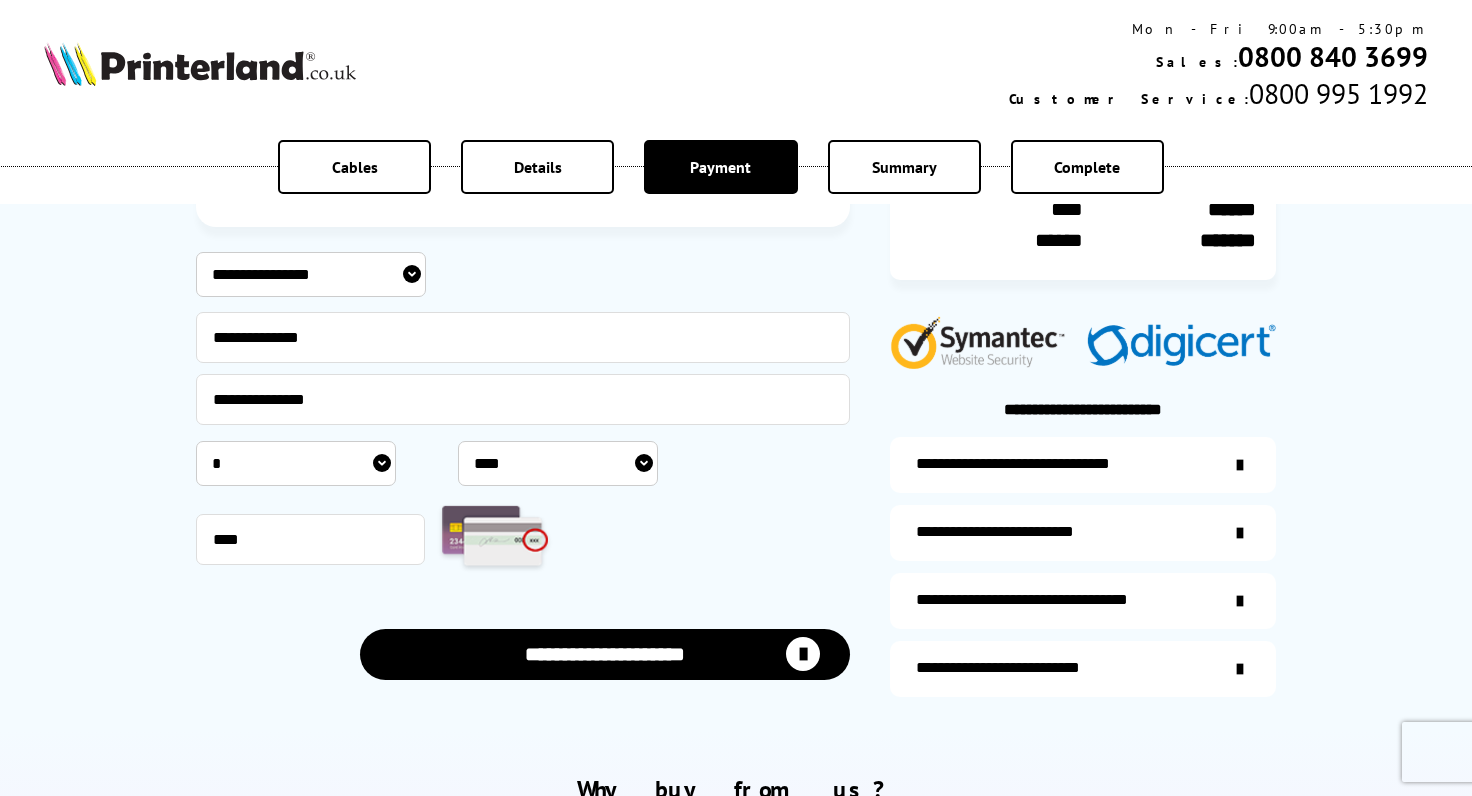 click on "**********" at bounding box center (605, 654) 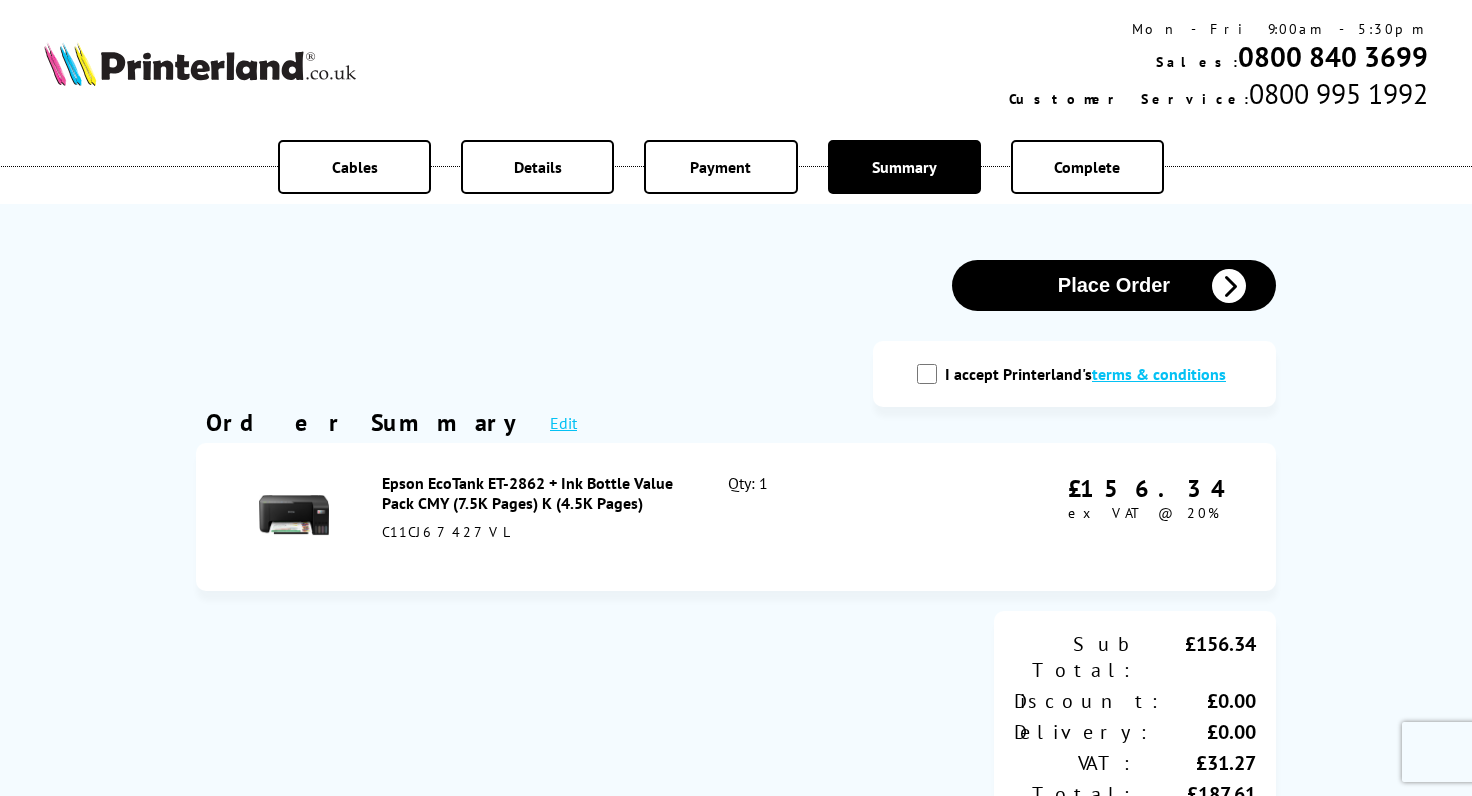 scroll, scrollTop: 0, scrollLeft: 0, axis: both 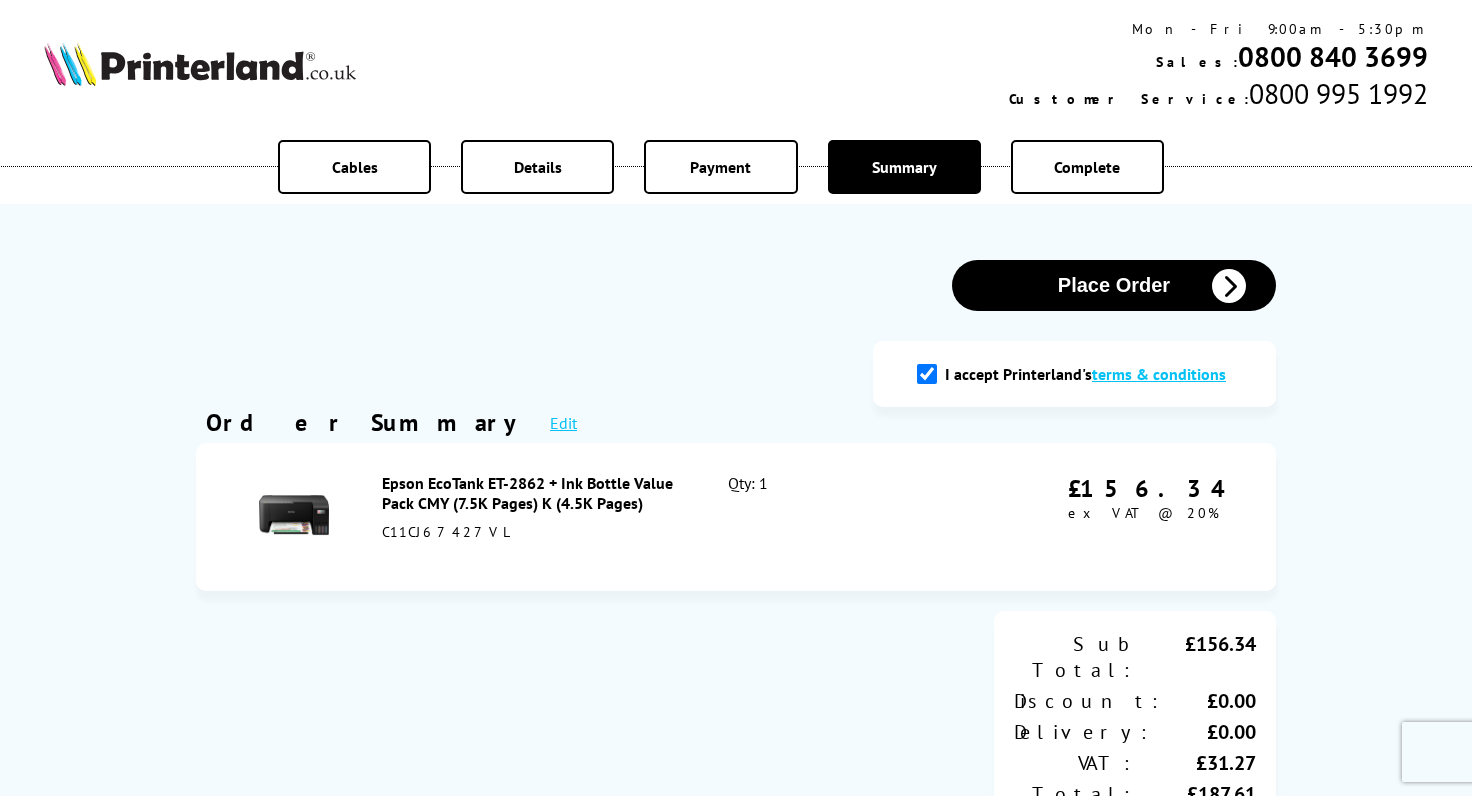 click on "Place Order" at bounding box center [1114, 285] 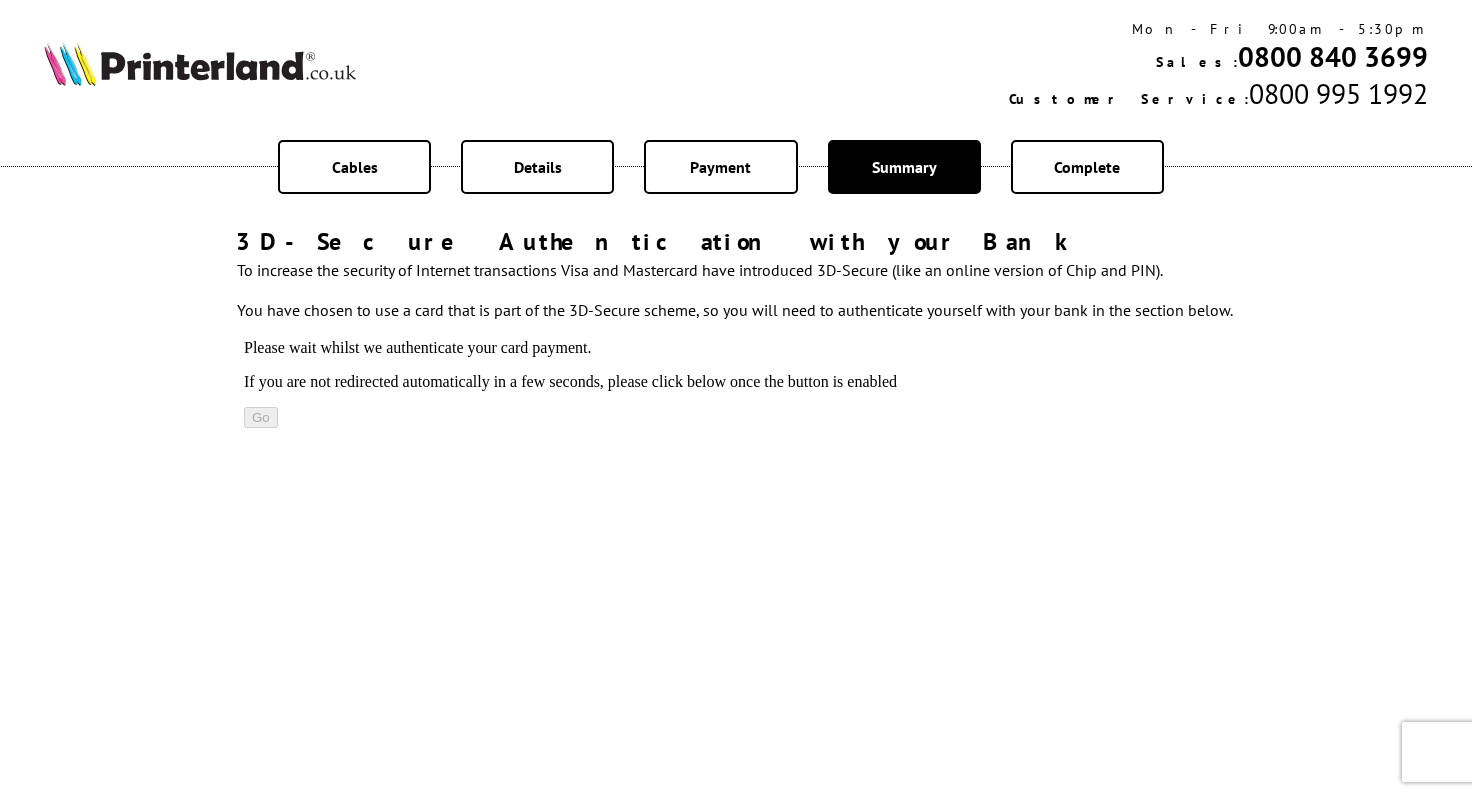 scroll, scrollTop: 0, scrollLeft: 0, axis: both 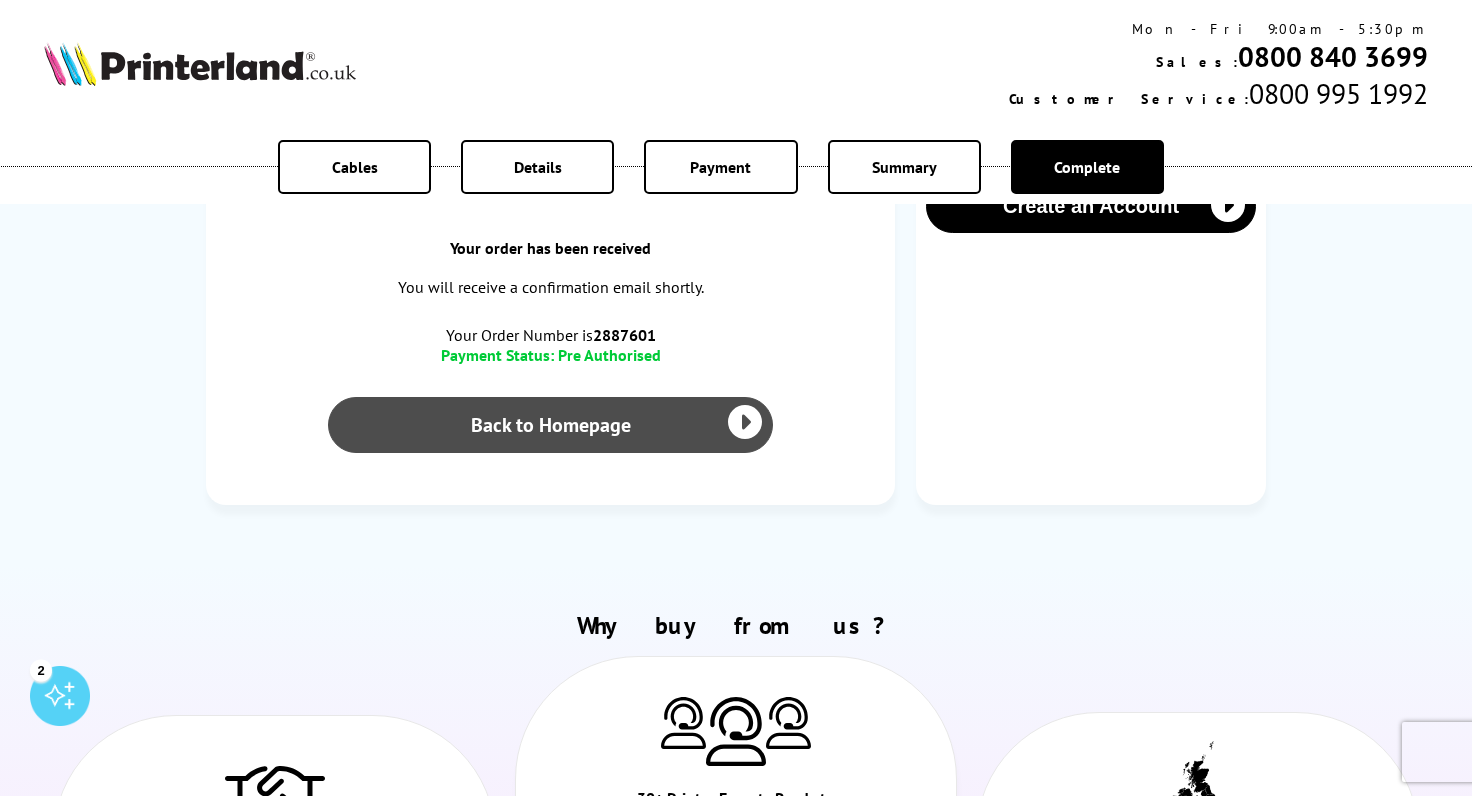 click on "Back to Homepage" at bounding box center (550, 425) 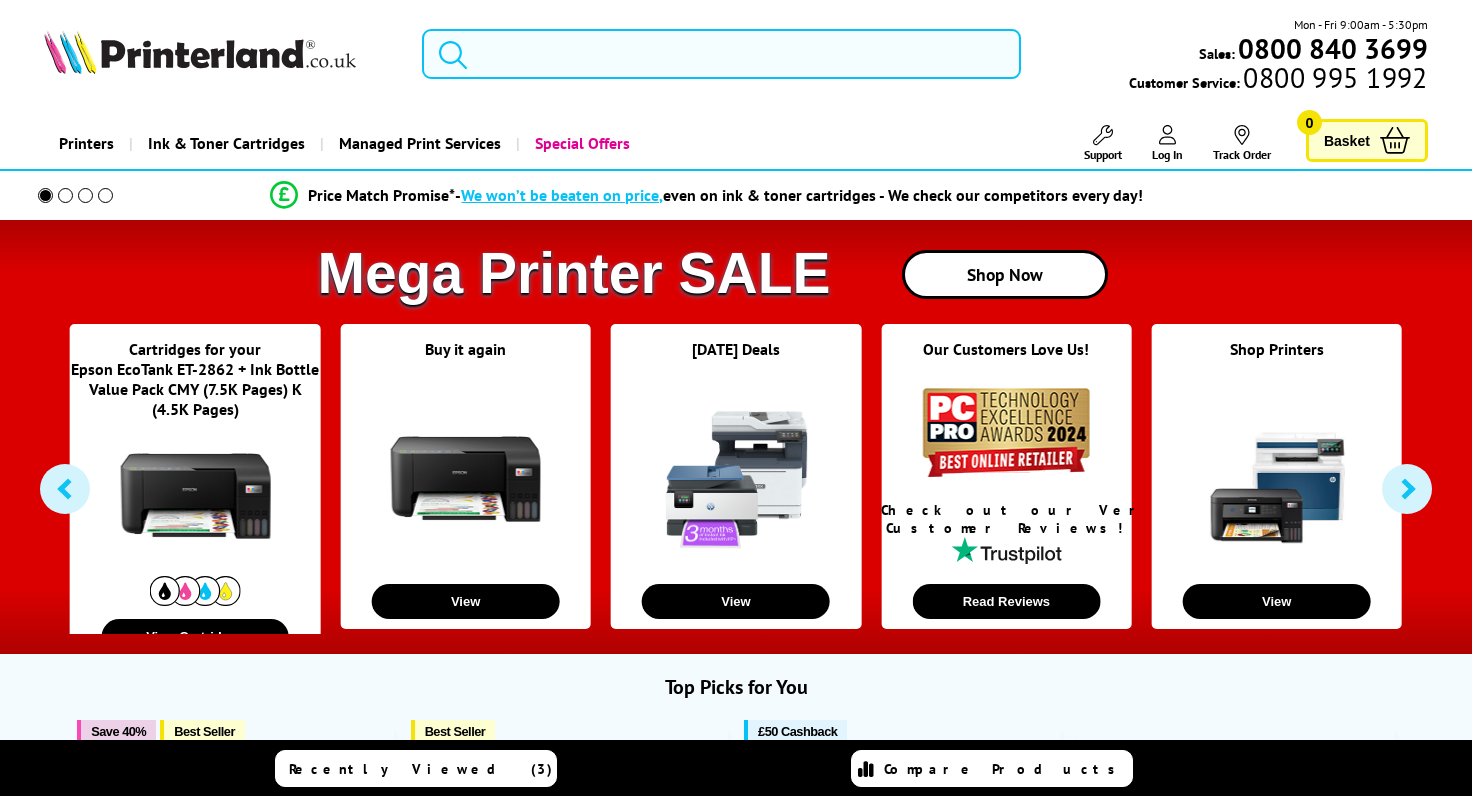 scroll, scrollTop: 0, scrollLeft: 0, axis: both 